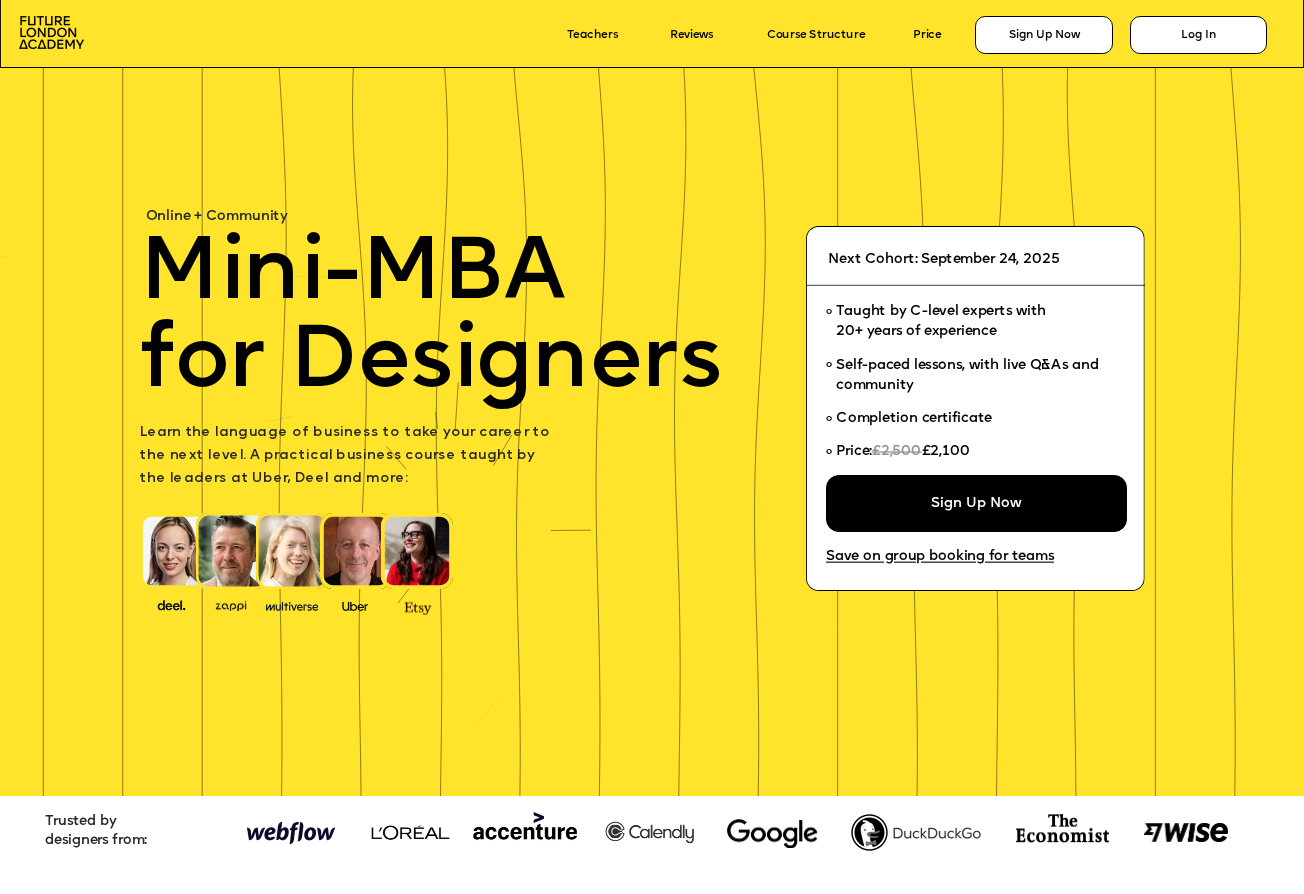 scroll, scrollTop: 0, scrollLeft: 0, axis: both 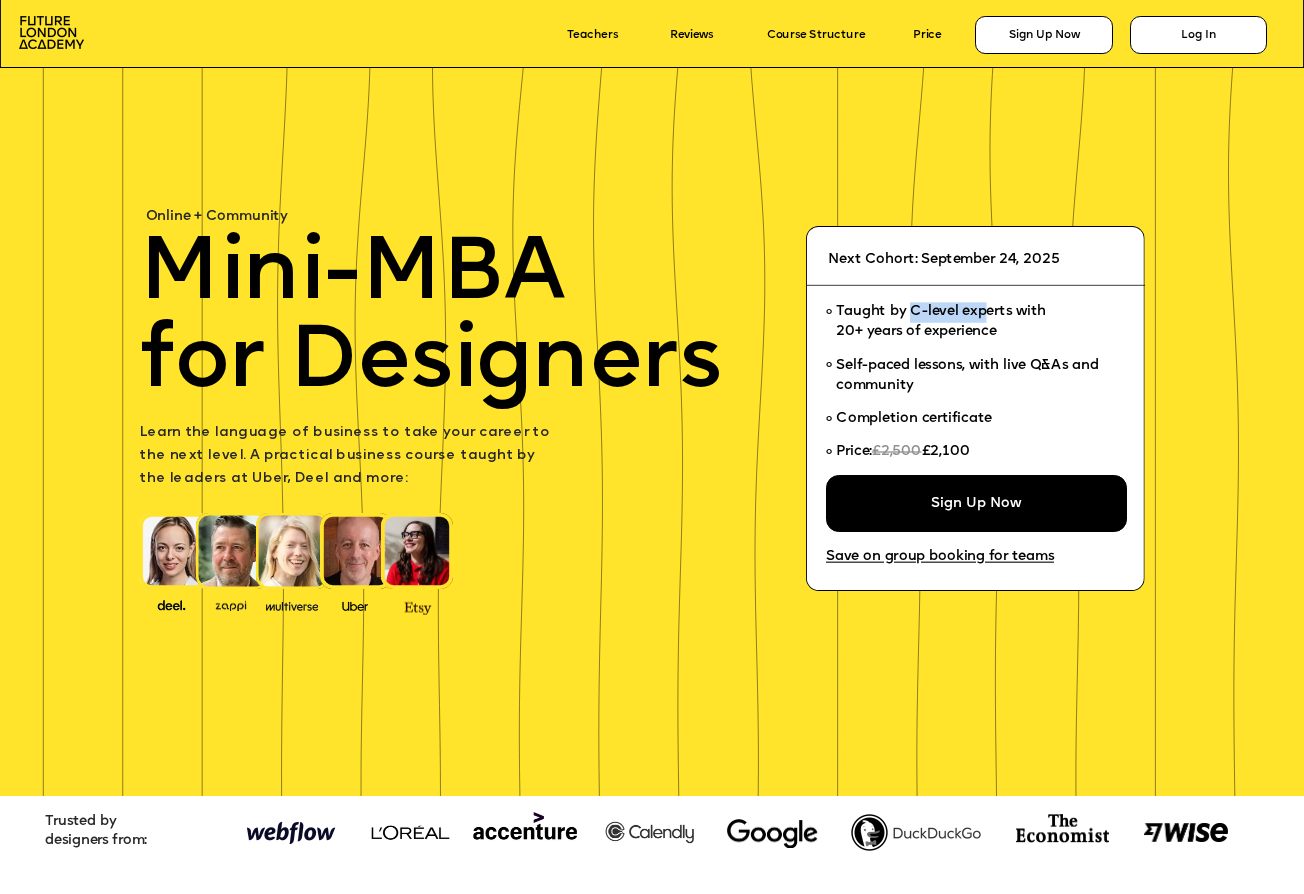 drag, startPoint x: 909, startPoint y: 309, endPoint x: 984, endPoint y: 308, distance: 75.00667 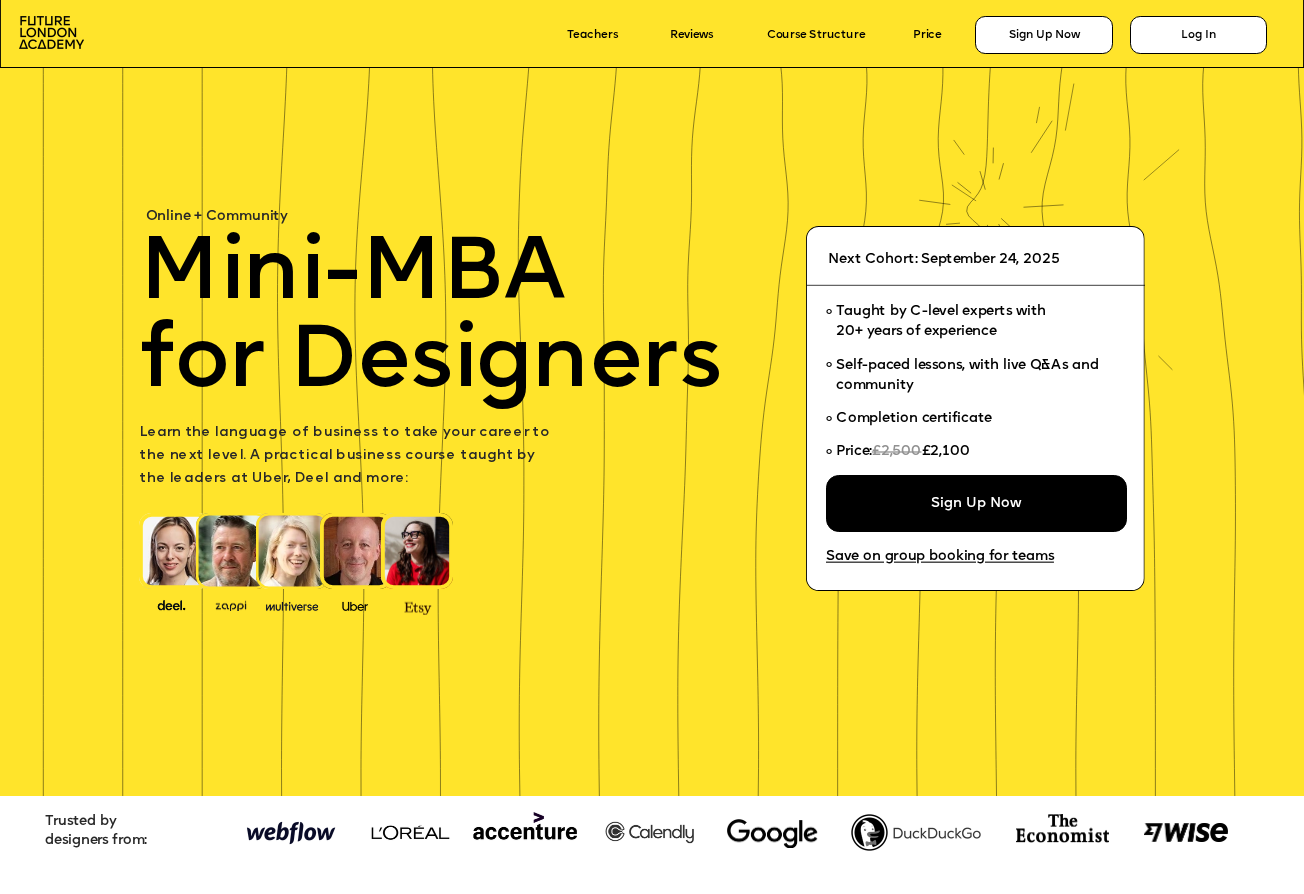click 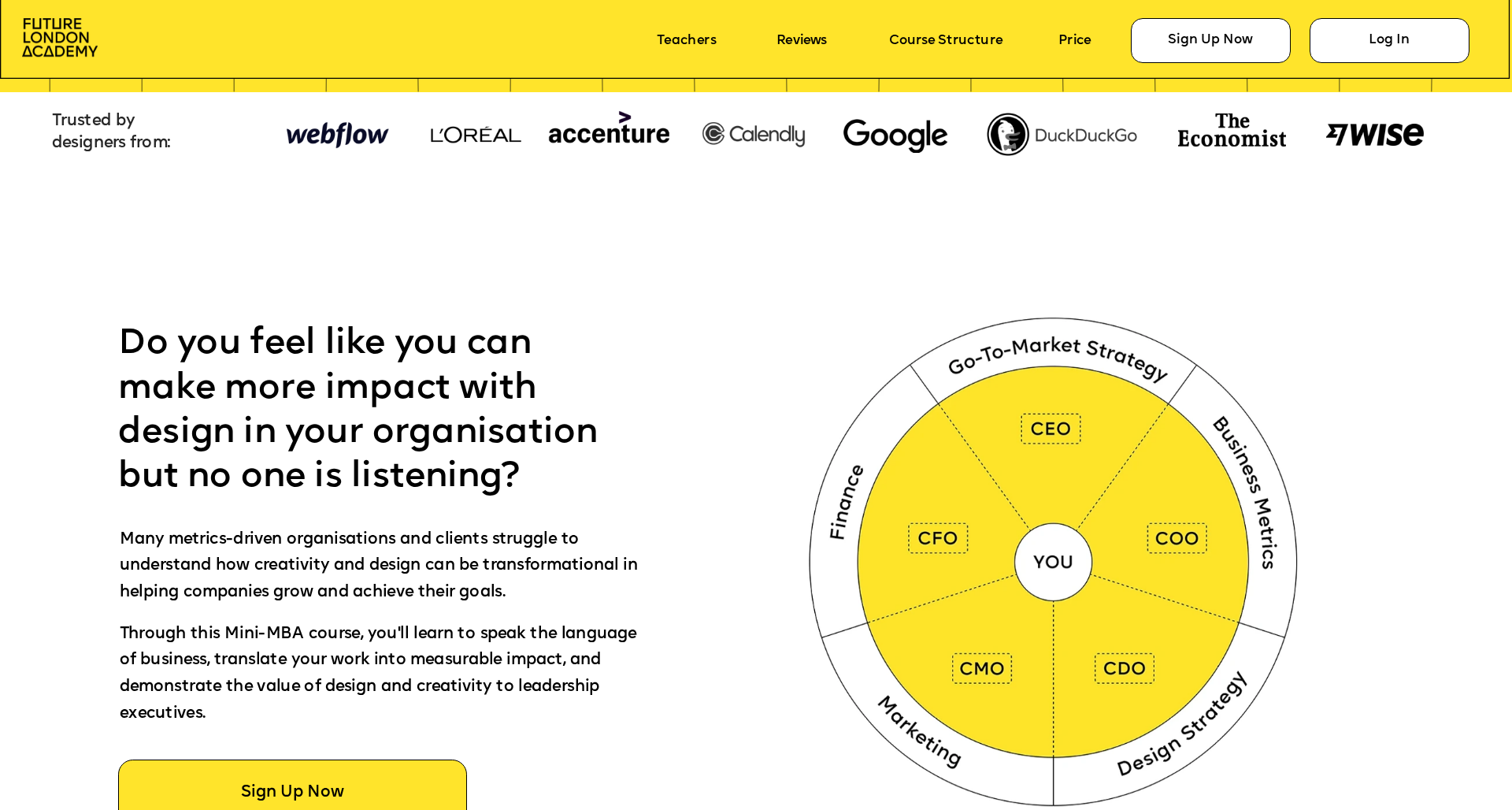 scroll, scrollTop: 964, scrollLeft: 0, axis: vertical 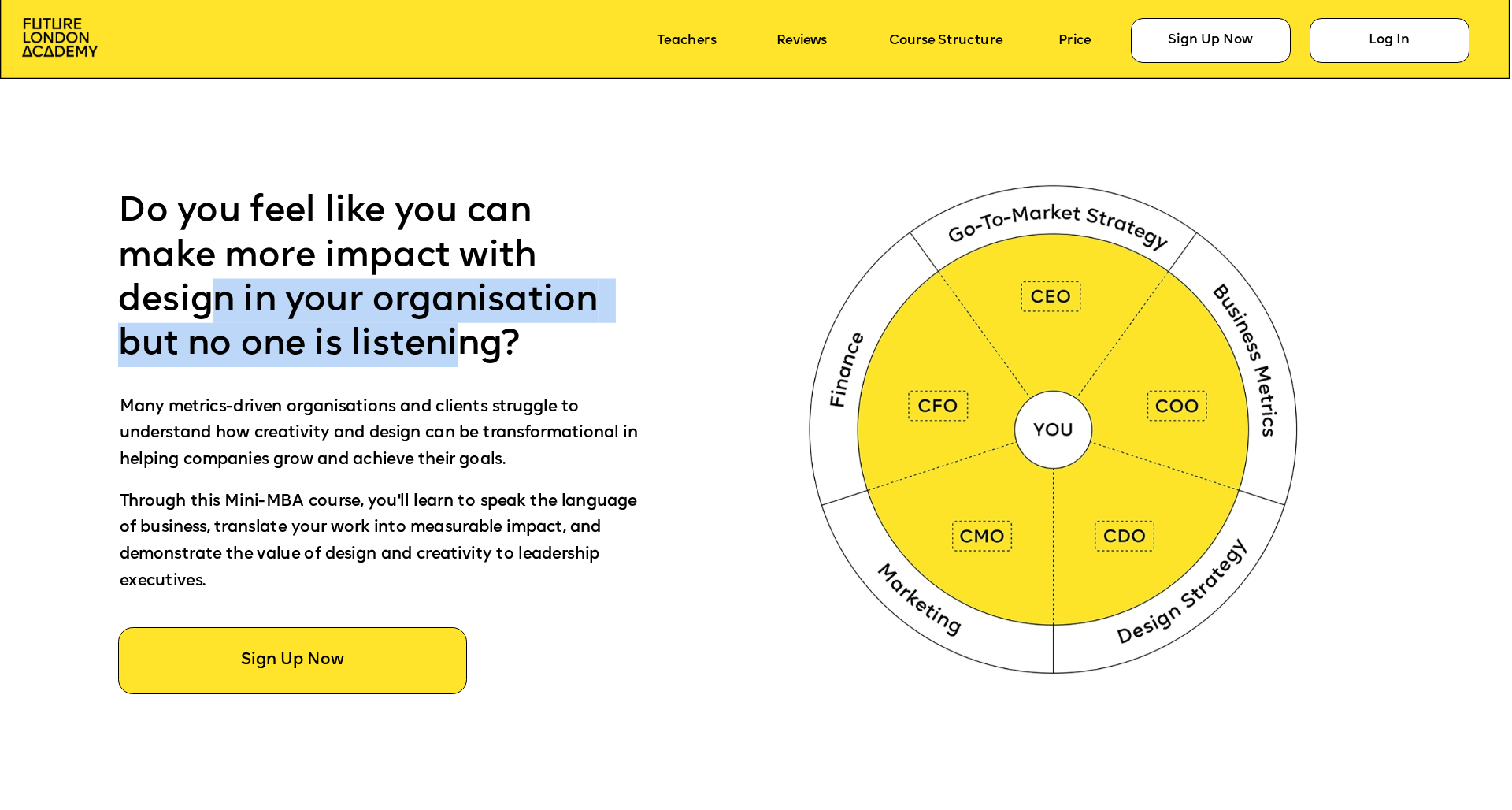 drag, startPoint x: 206, startPoint y: 275, endPoint x: 468, endPoint y: 361, distance: 275.75351 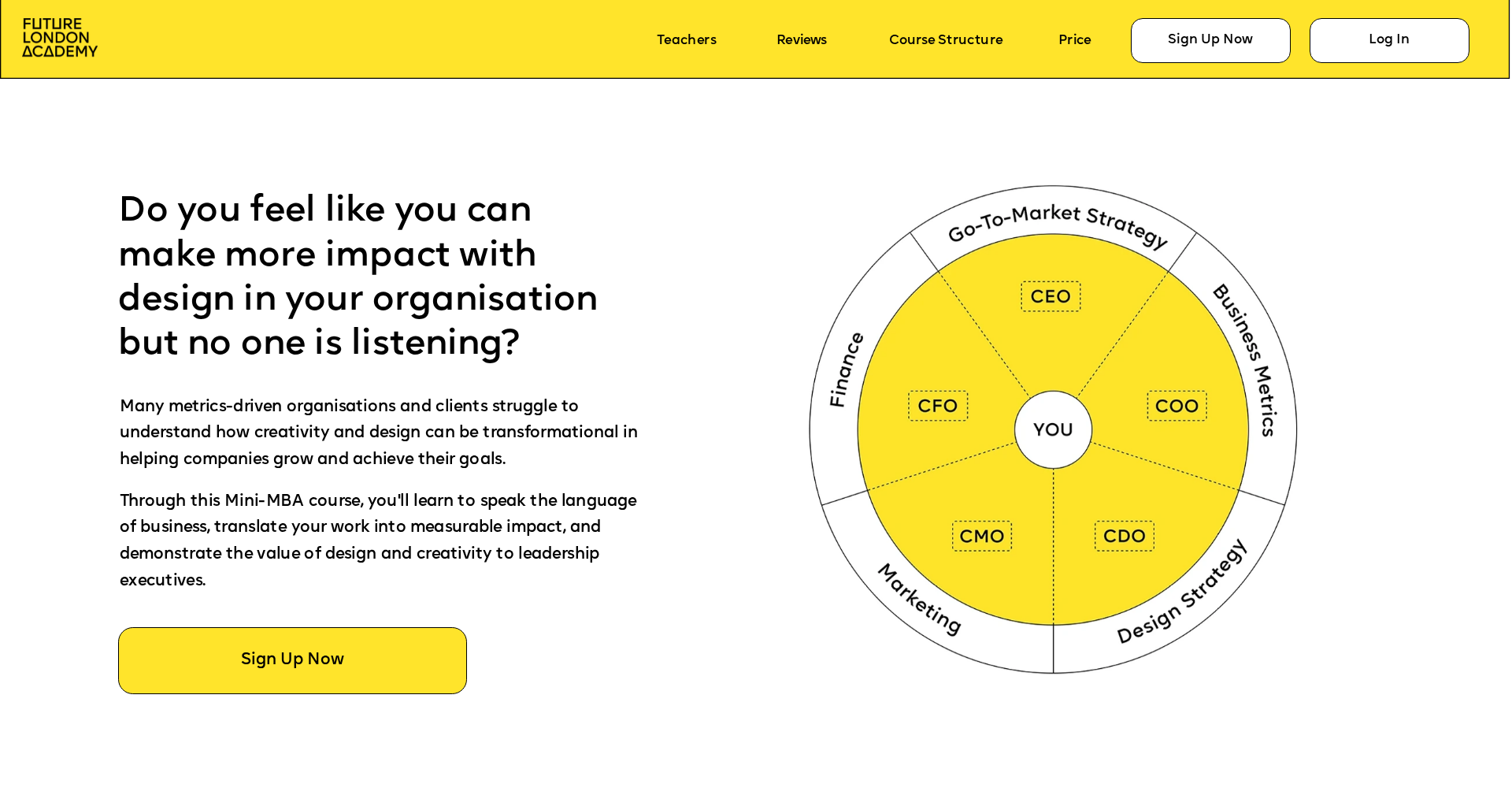 scroll, scrollTop: 1098, scrollLeft: 0, axis: vertical 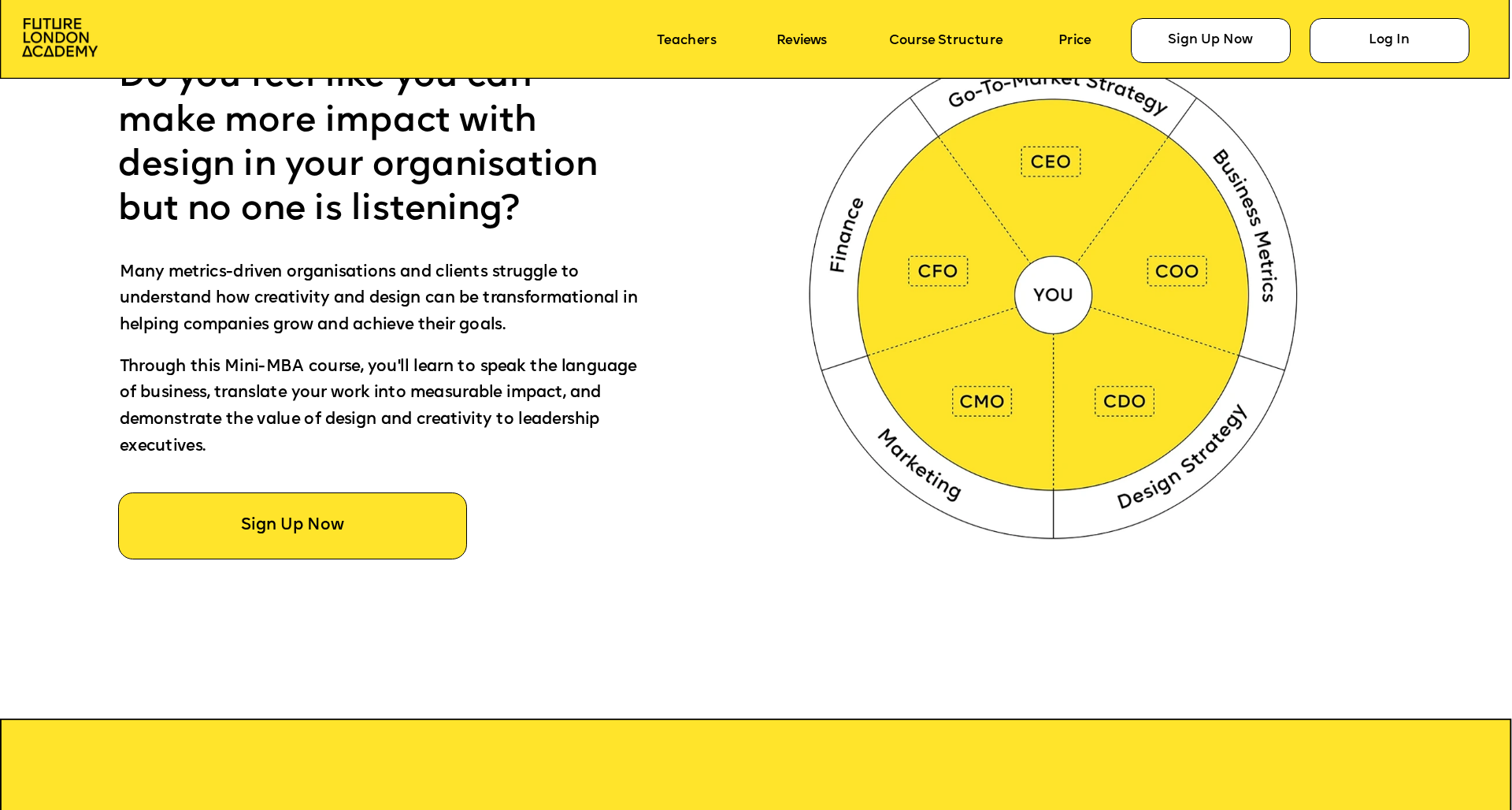 drag, startPoint x: 131, startPoint y: 243, endPoint x: 400, endPoint y: 340, distance: 285.9545 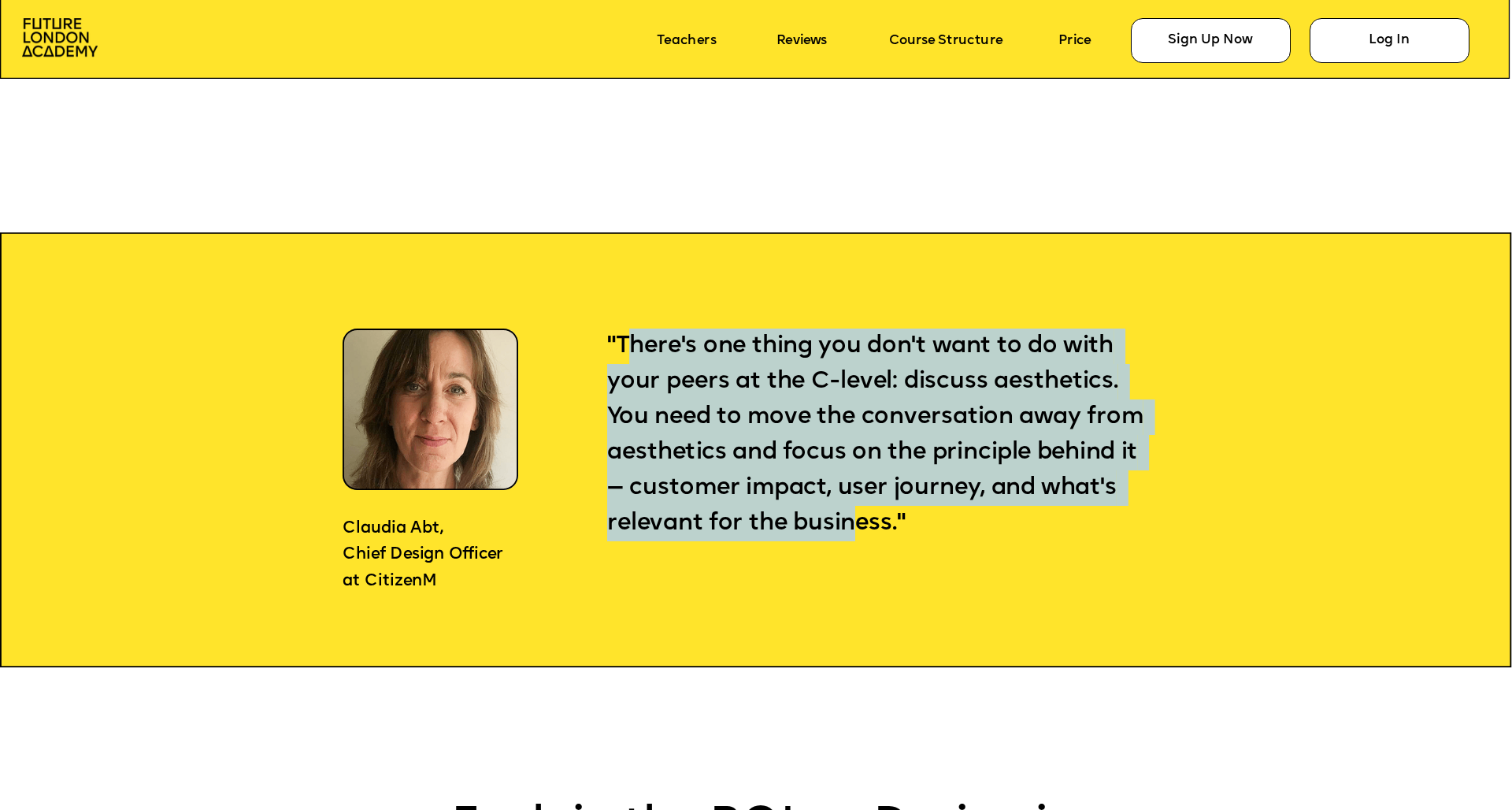 drag, startPoint x: 623, startPoint y: 340, endPoint x: 939, endPoint y: 517, distance: 362.1947 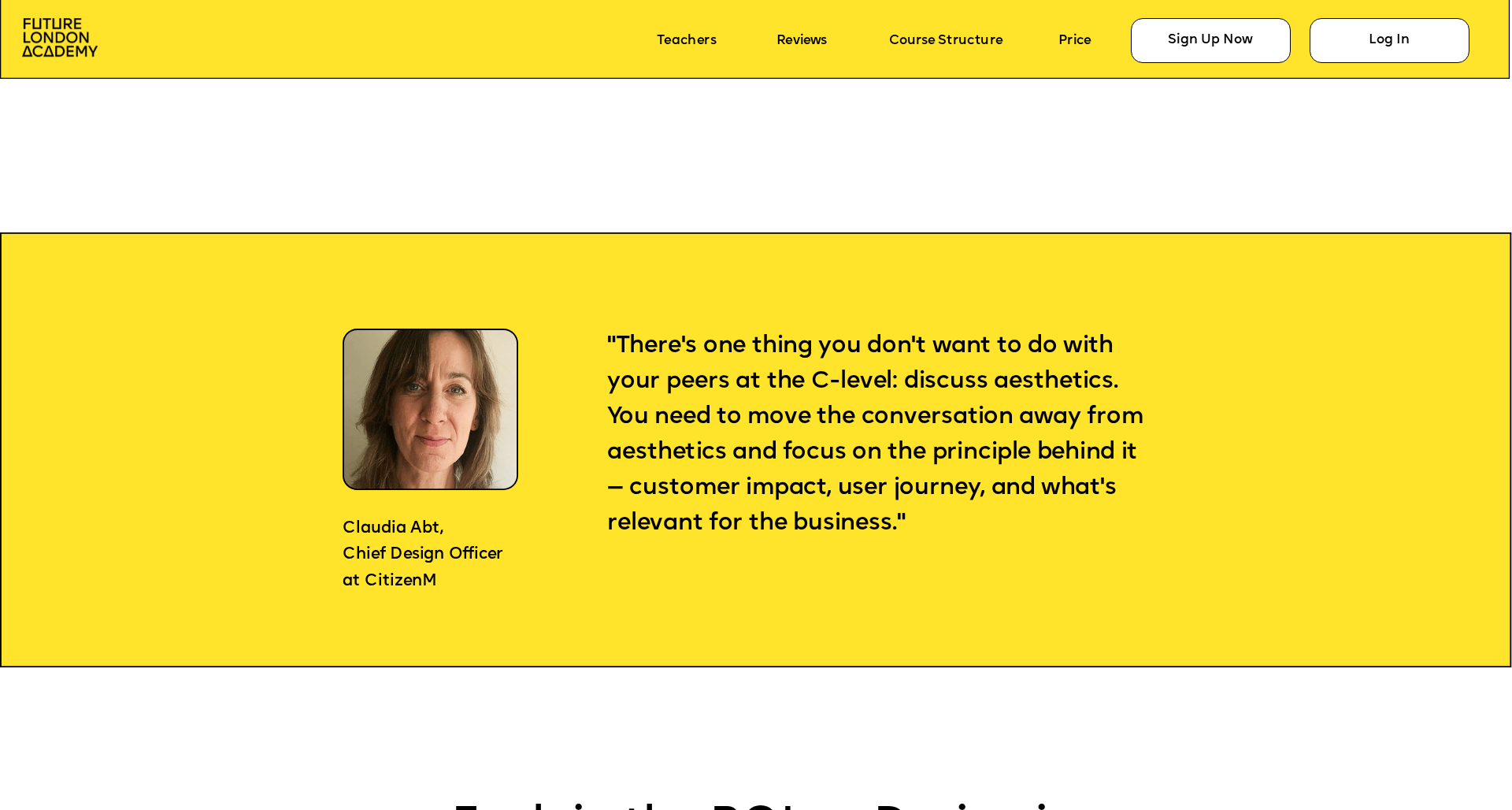click on ""There's one thing you don't want to do with your peers at the C-level: discuss aesthetics. You need to move the conversation away from aesthetics and focus on the principle behind it — customer impact, user journey, and what's relevant for the business."" at bounding box center (878, 434) 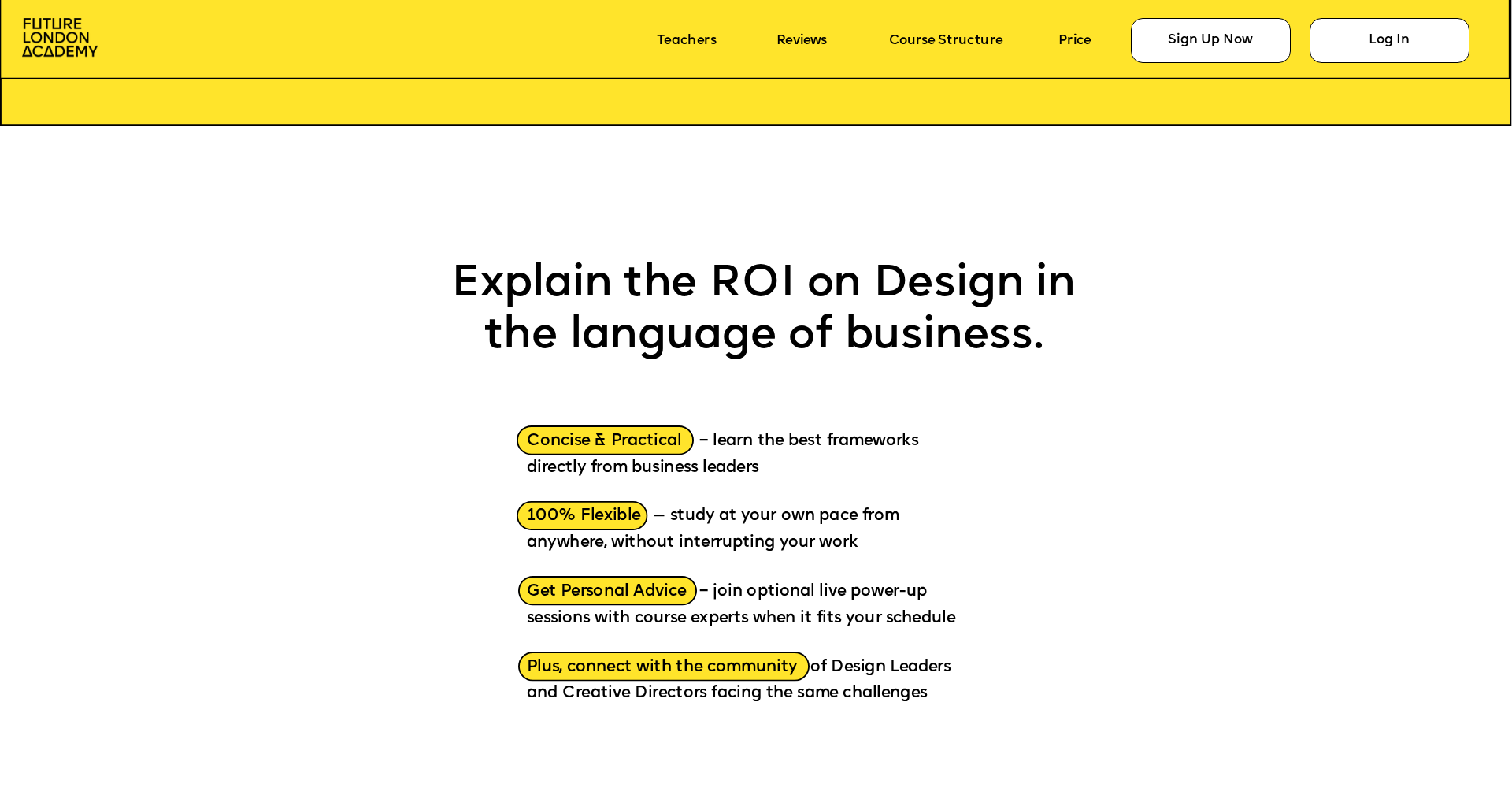scroll, scrollTop: 2338, scrollLeft: 0, axis: vertical 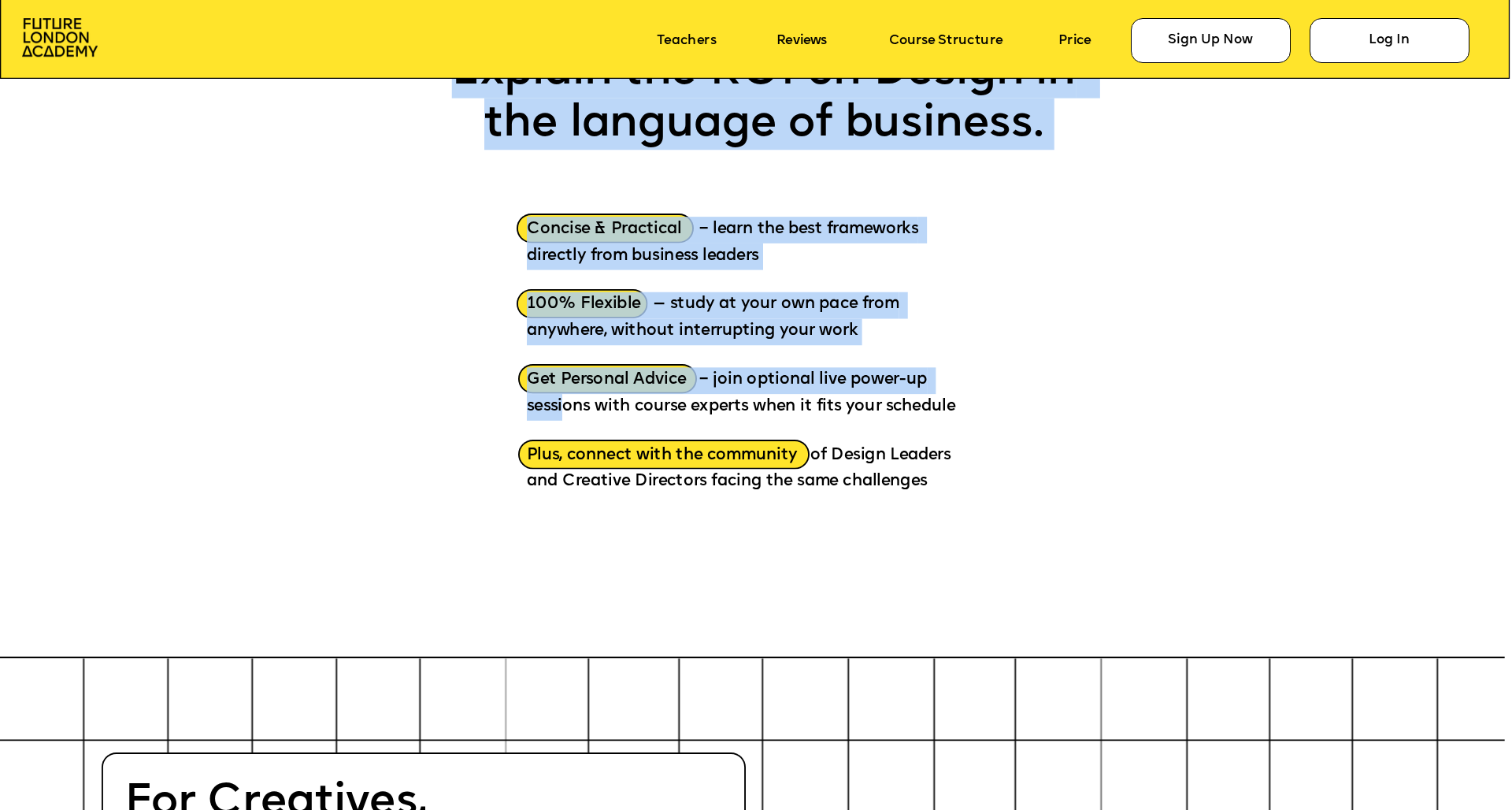 drag, startPoint x: 981, startPoint y: 477, endPoint x: 600, endPoint y: 407, distance: 387.37708 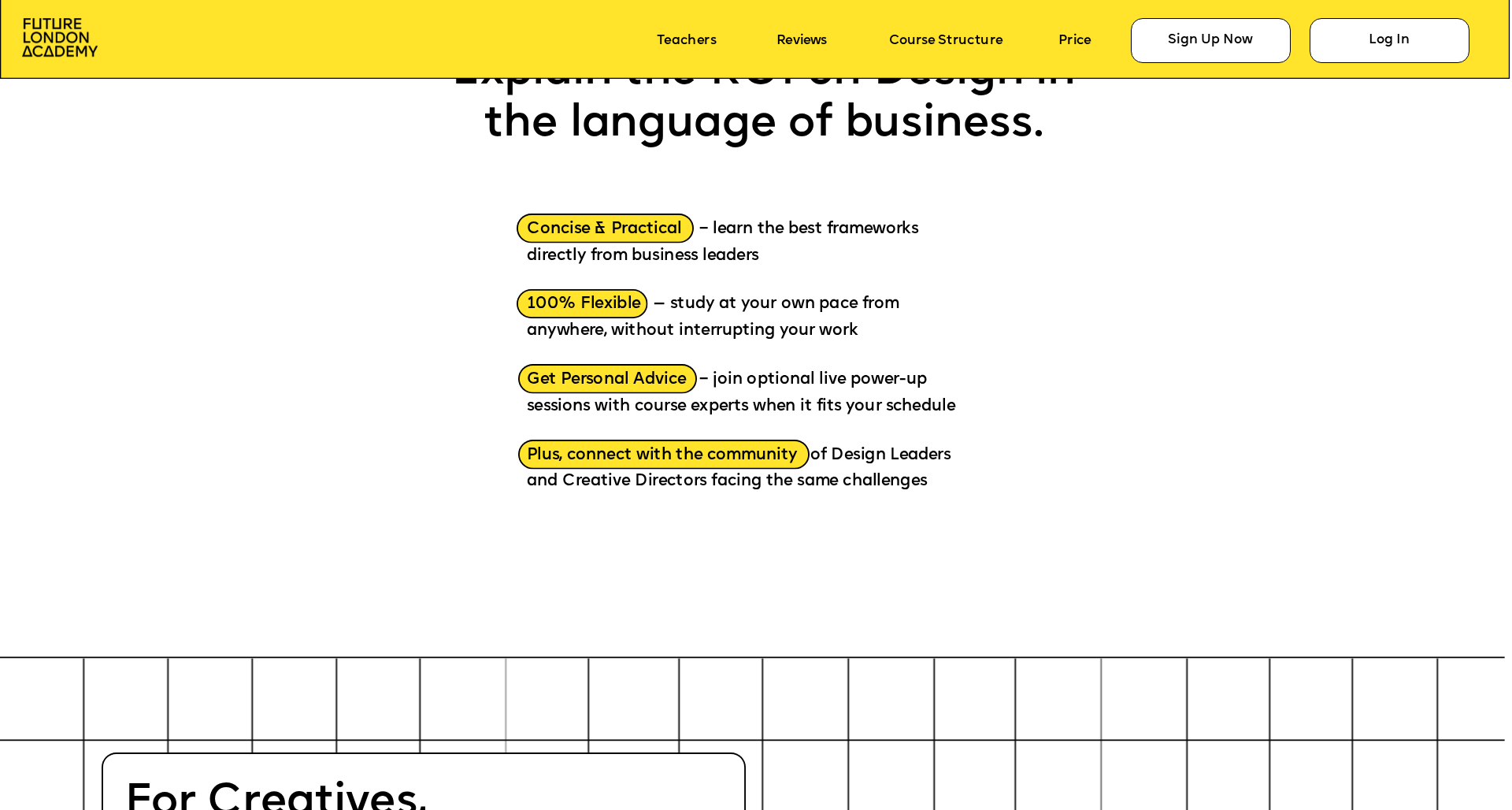 click on "Get Personal Advice   – join optional live power-up sessions with course experts when it fits your schedule" at bounding box center (741, 393) 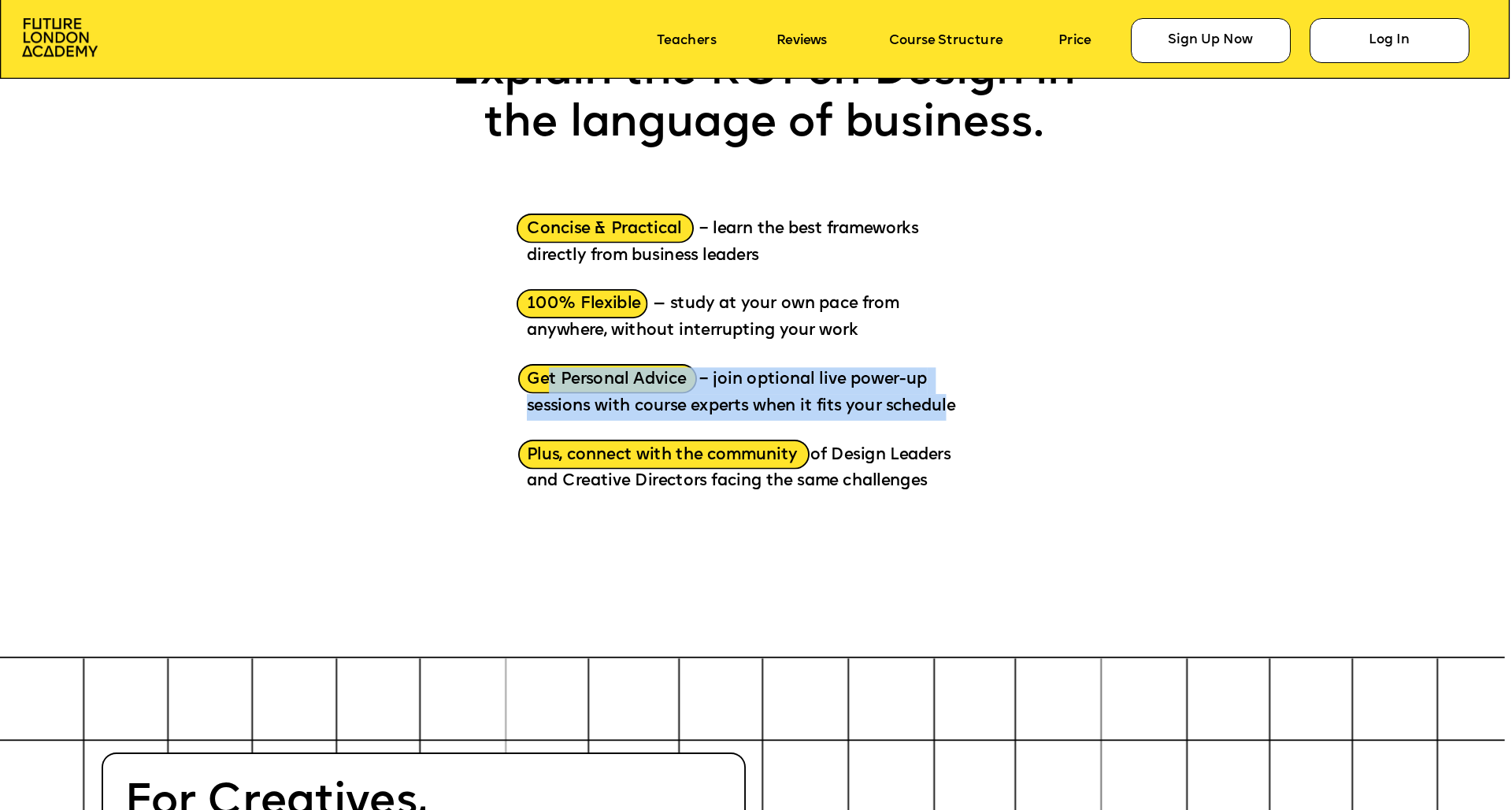 drag, startPoint x: 954, startPoint y: 411, endPoint x: 552, endPoint y: 386, distance: 402.77661 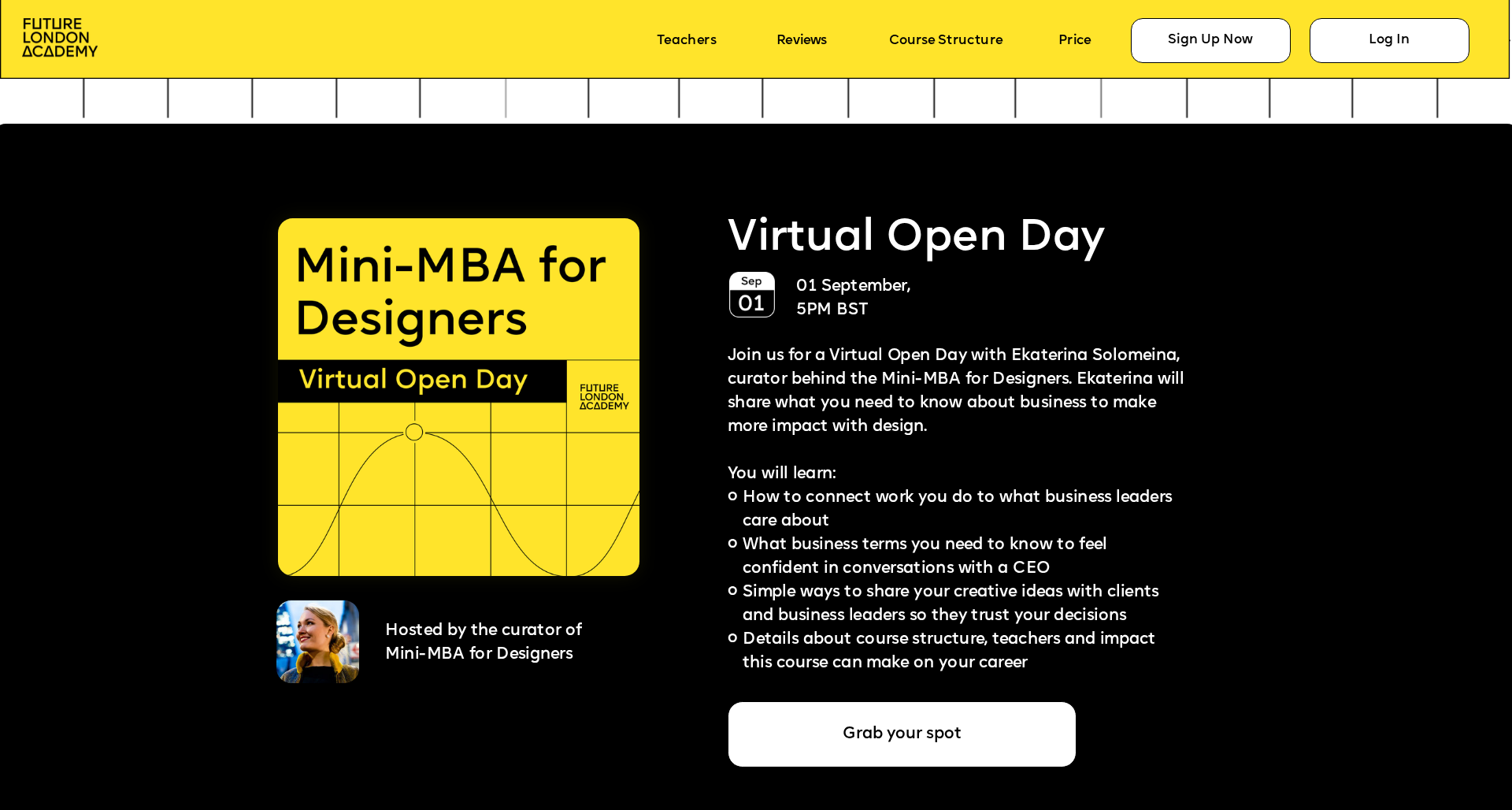 scroll, scrollTop: 3821, scrollLeft: 0, axis: vertical 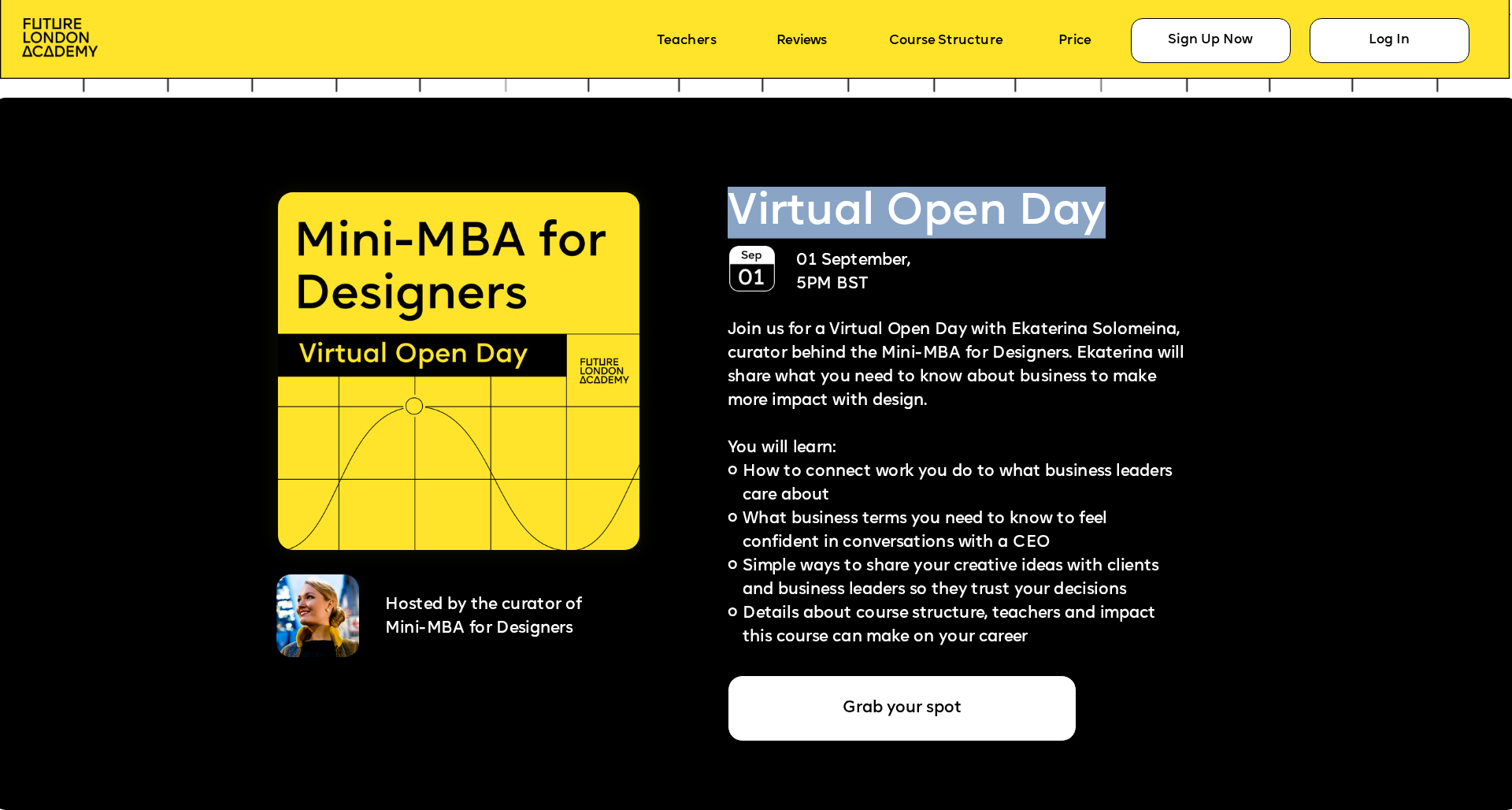 drag, startPoint x: 728, startPoint y: 229, endPoint x: 1104, endPoint y: 213, distance: 376.34027 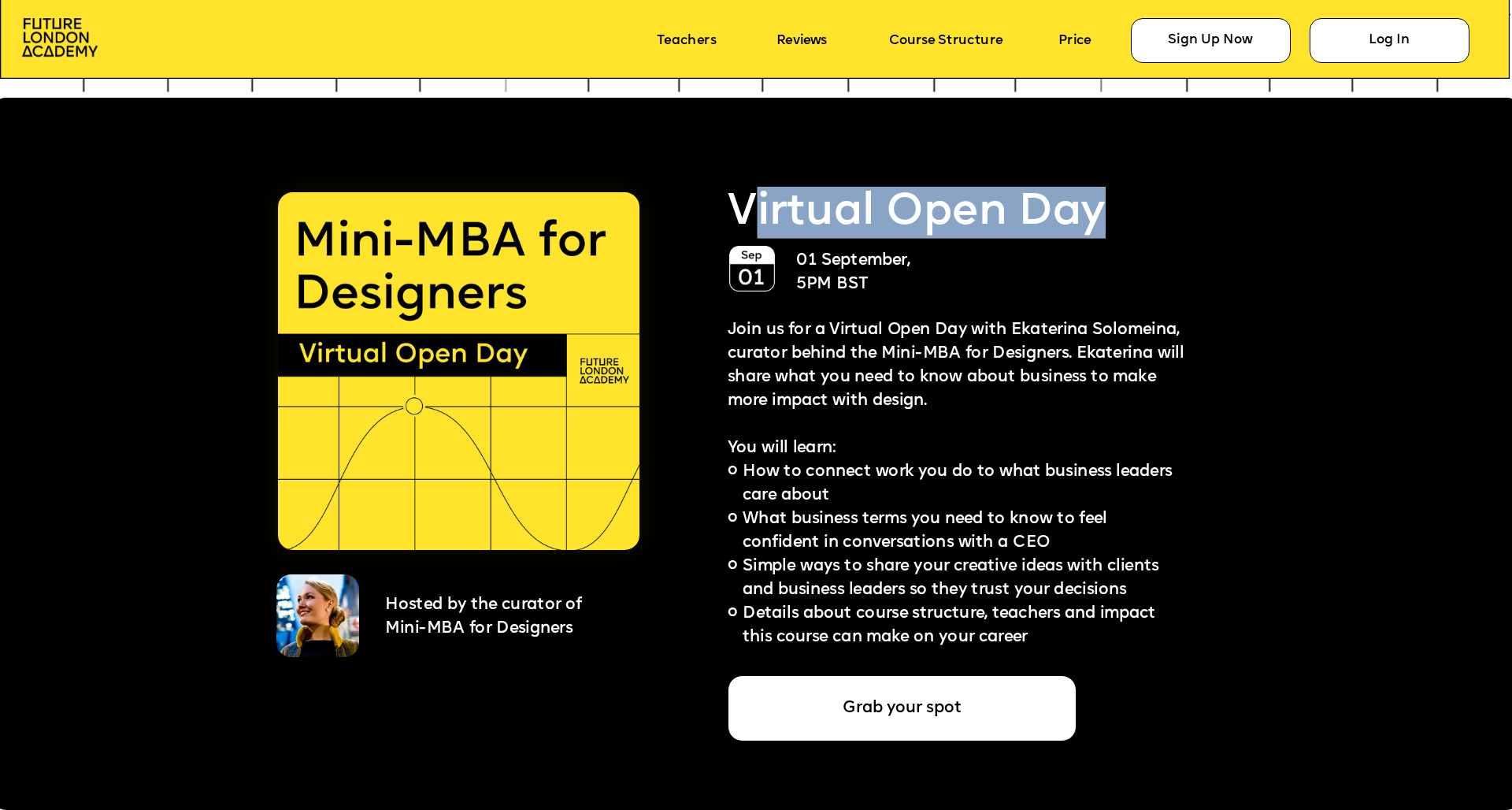 drag, startPoint x: 1105, startPoint y: 217, endPoint x: 752, endPoint y: 219, distance: 353.00567 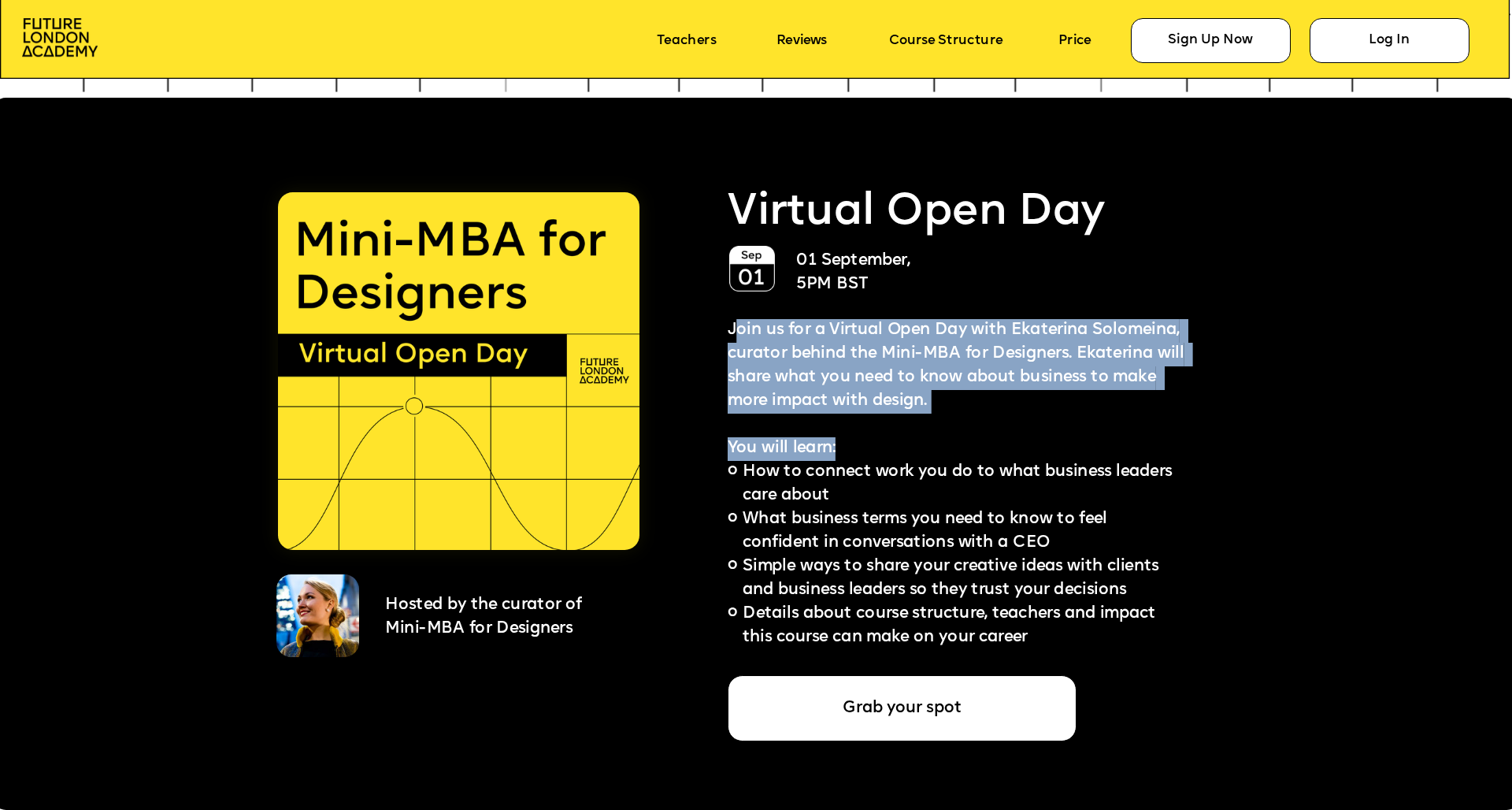 drag, startPoint x: 733, startPoint y: 336, endPoint x: 1051, endPoint y: 452, distance: 338.49668 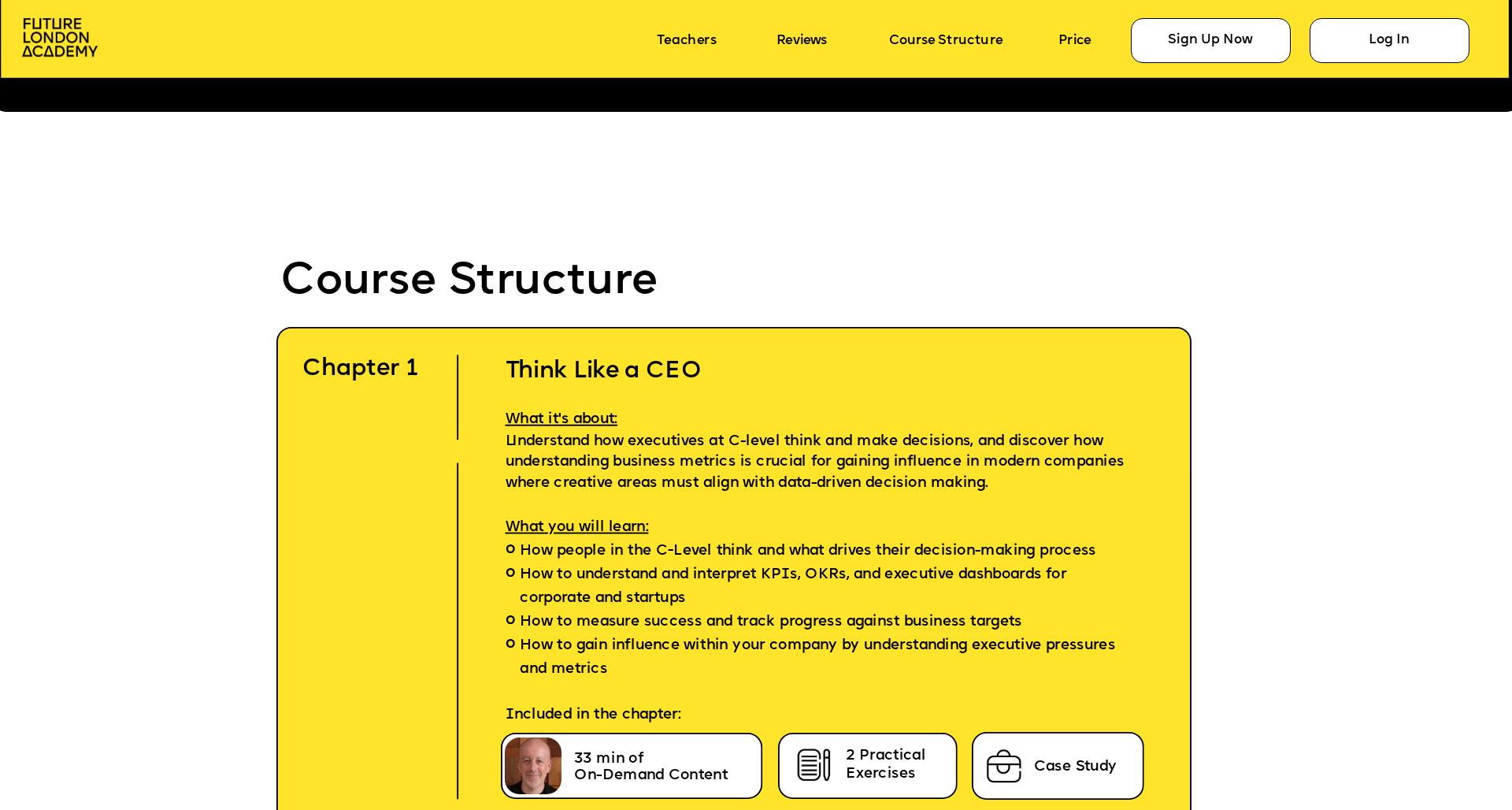 scroll, scrollTop: 4707, scrollLeft: 0, axis: vertical 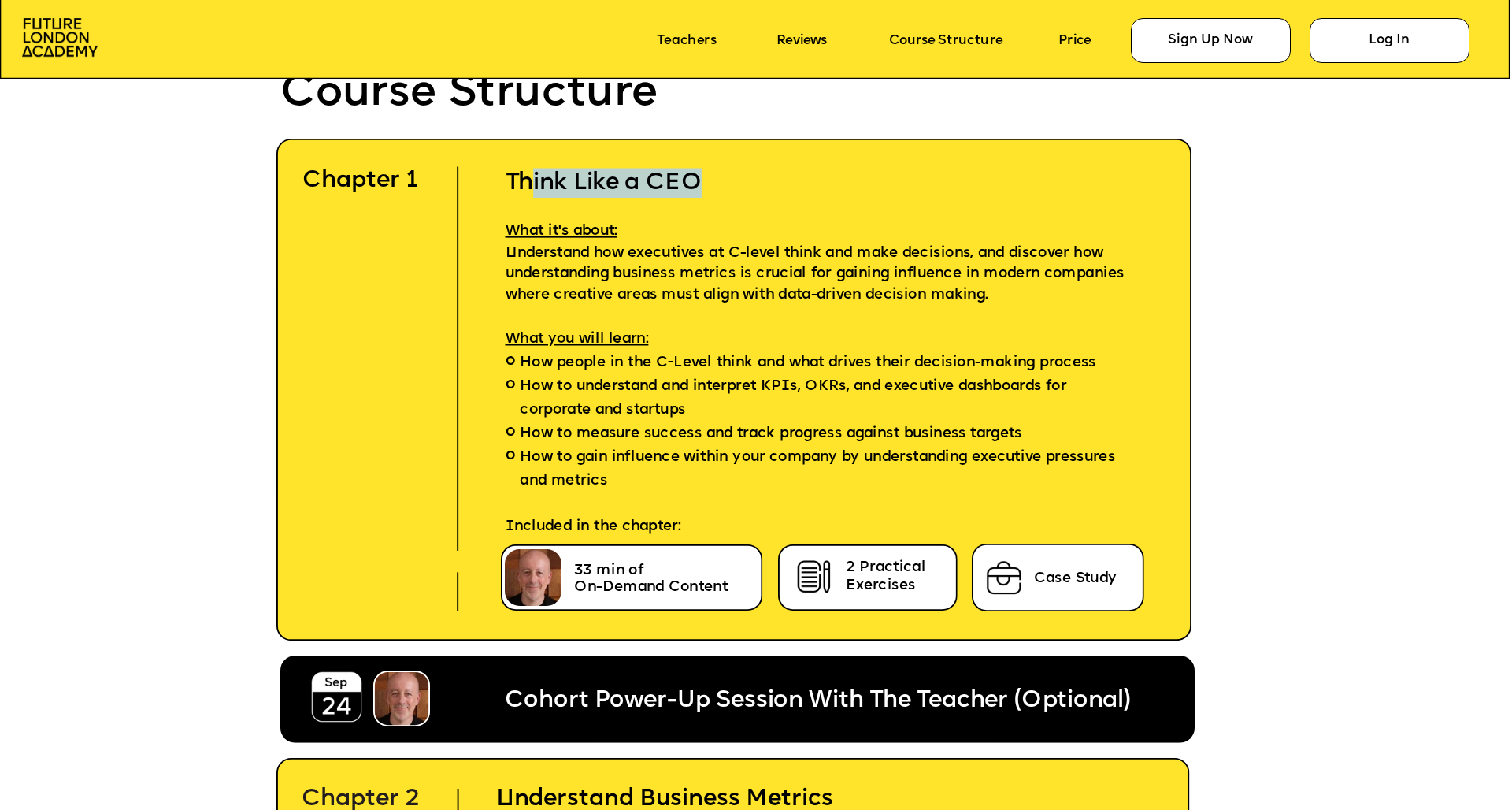 drag, startPoint x: 549, startPoint y: 182, endPoint x: 704, endPoint y: 184, distance: 155.0129 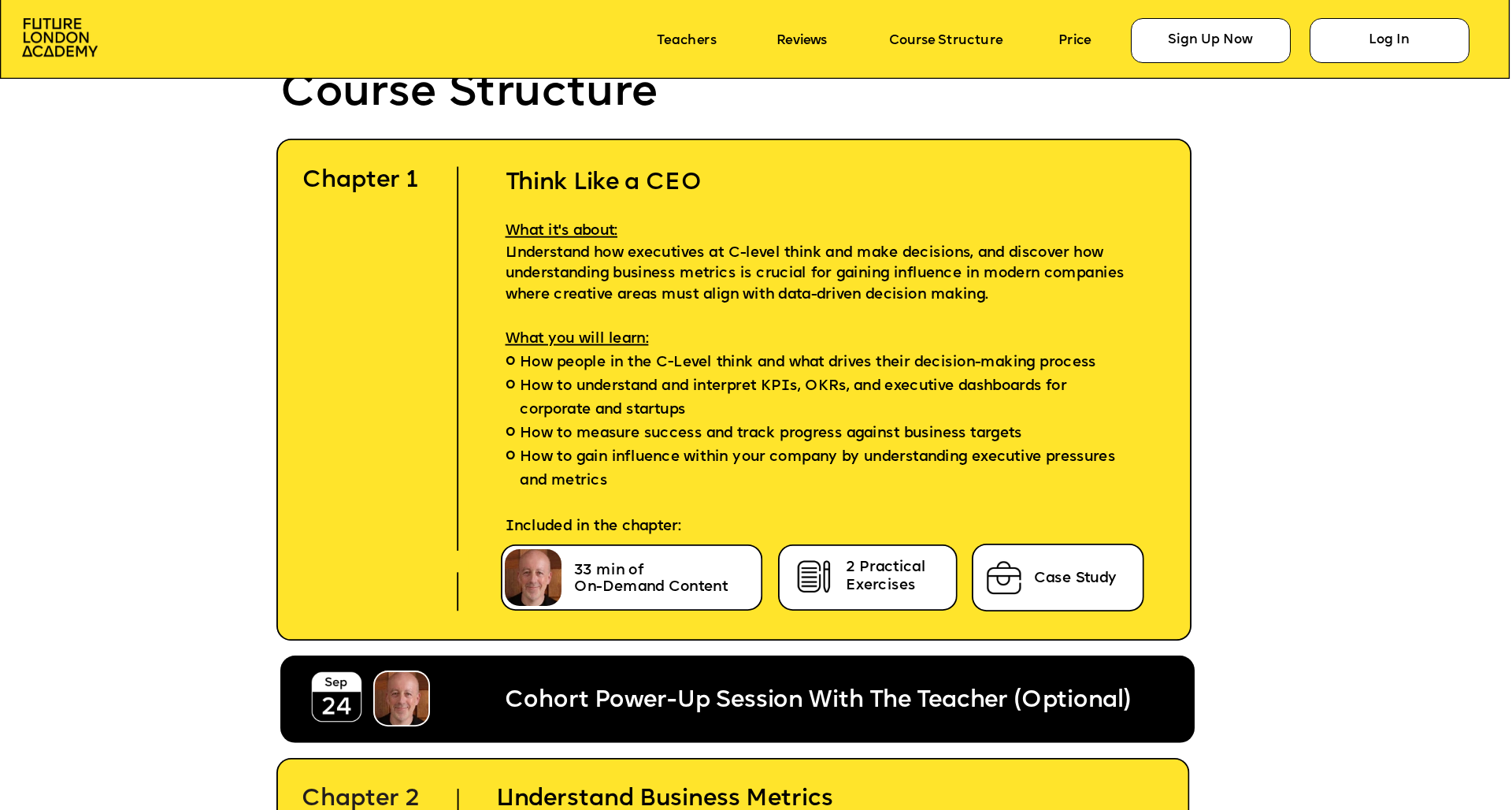 click on "Think Like a CEO" at bounding box center [826, 168] 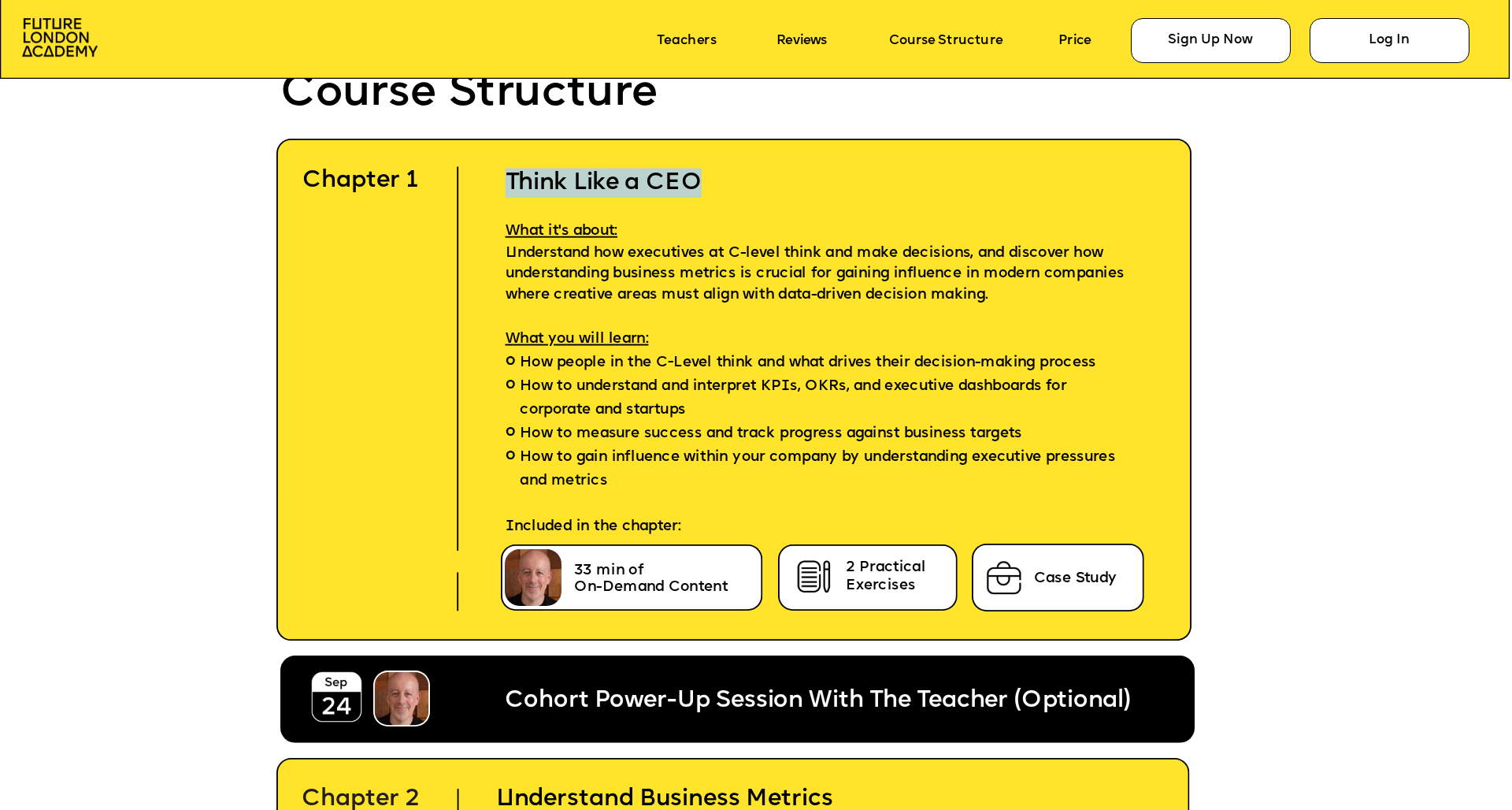 click on "Think Like a CEO" at bounding box center (826, 168) 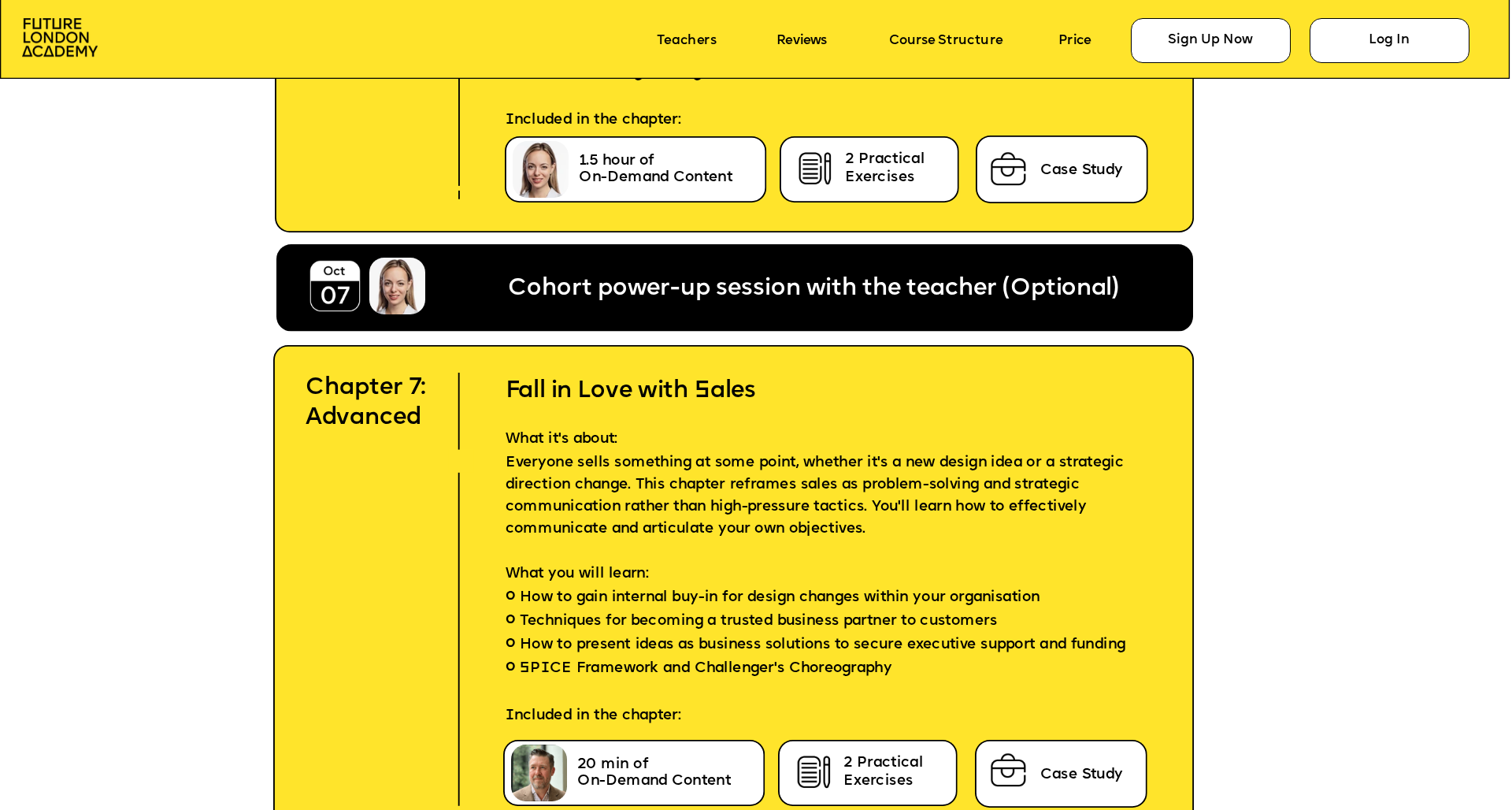 scroll, scrollTop: 7850, scrollLeft: 0, axis: vertical 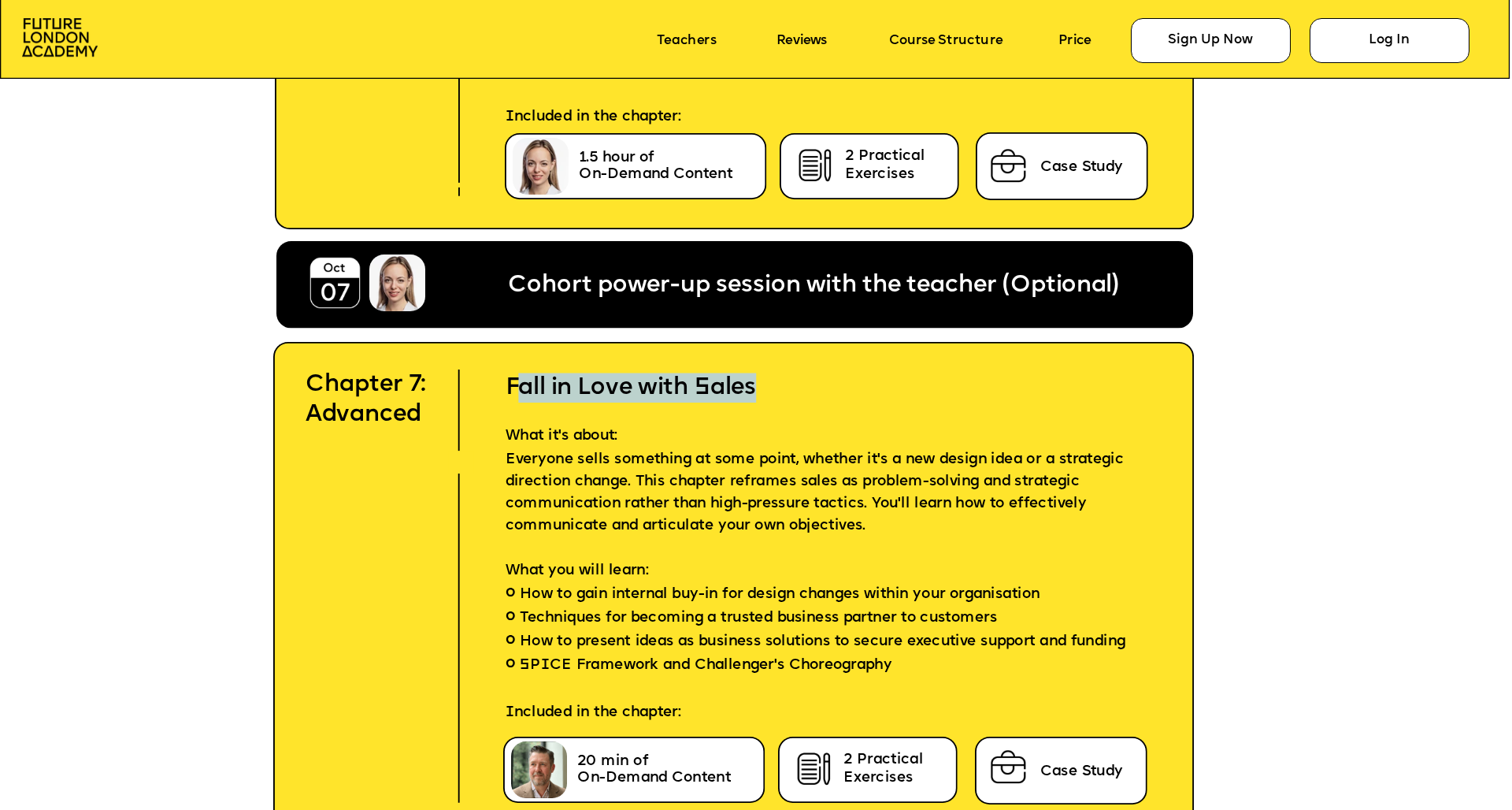 drag, startPoint x: 515, startPoint y: 388, endPoint x: 758, endPoint y: 388, distance: 243 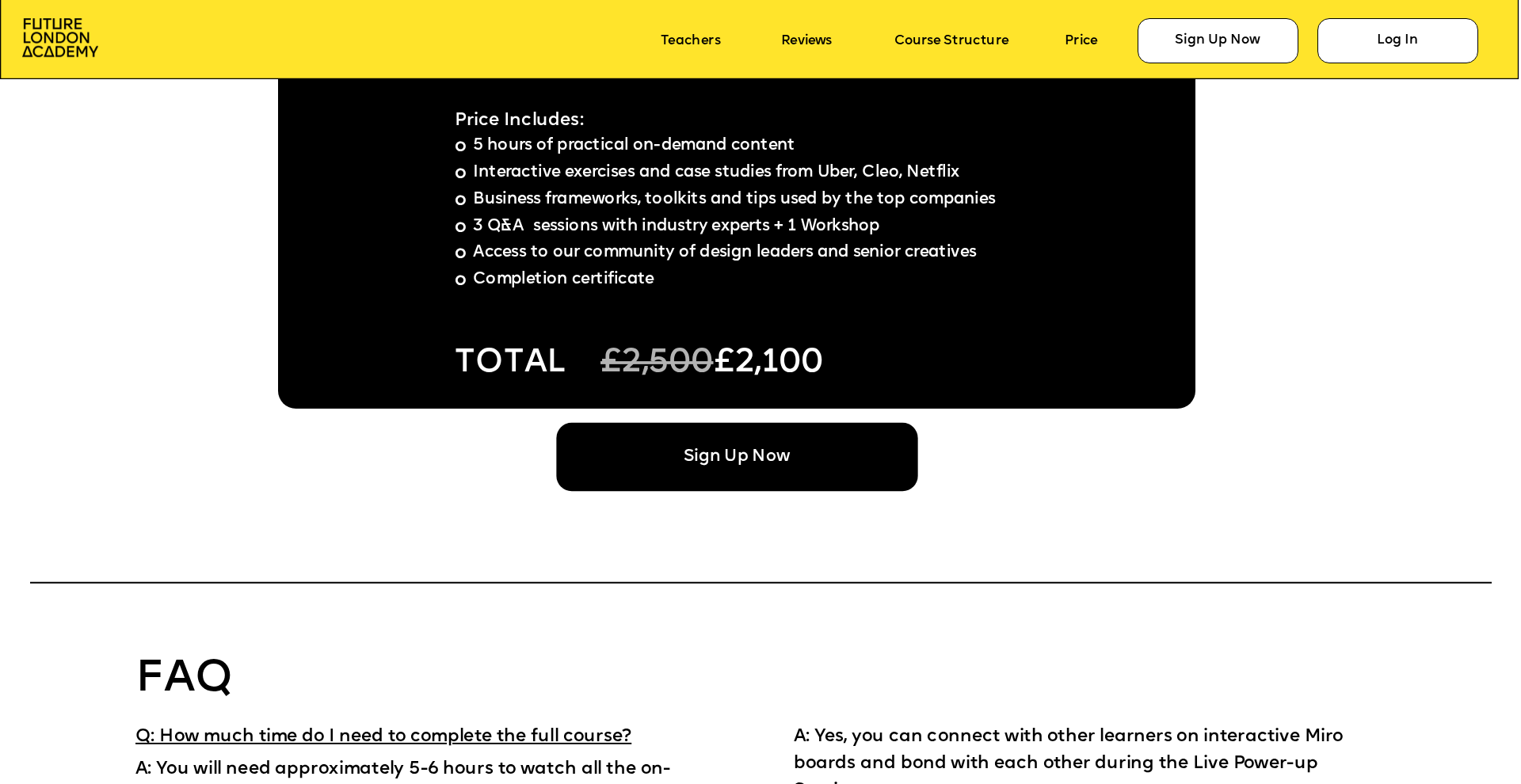 scroll, scrollTop: 11891, scrollLeft: 0, axis: vertical 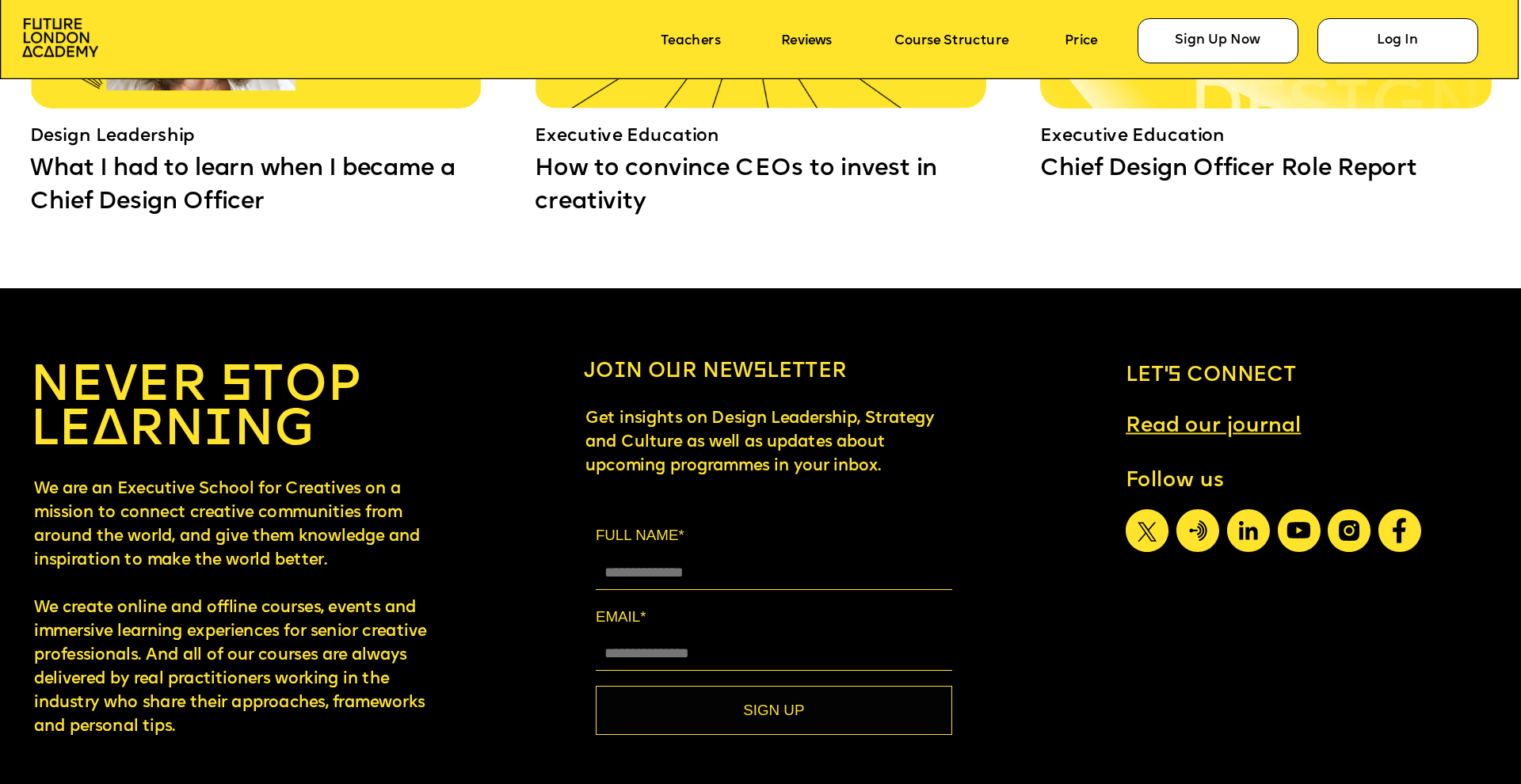 drag, startPoint x: 1027, startPoint y: 328, endPoint x: 1054, endPoint y: 453, distance: 127.88276 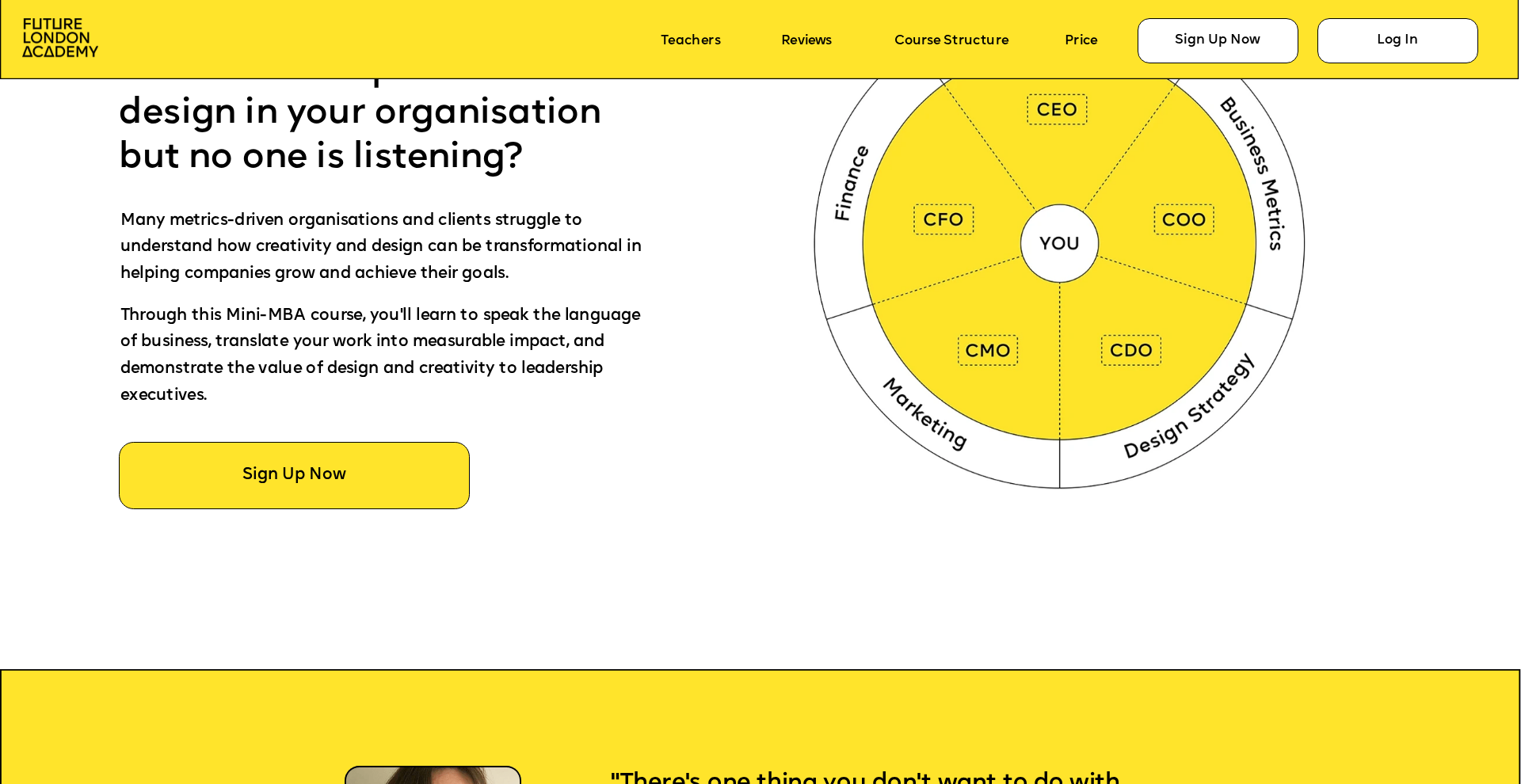 scroll, scrollTop: 0, scrollLeft: 0, axis: both 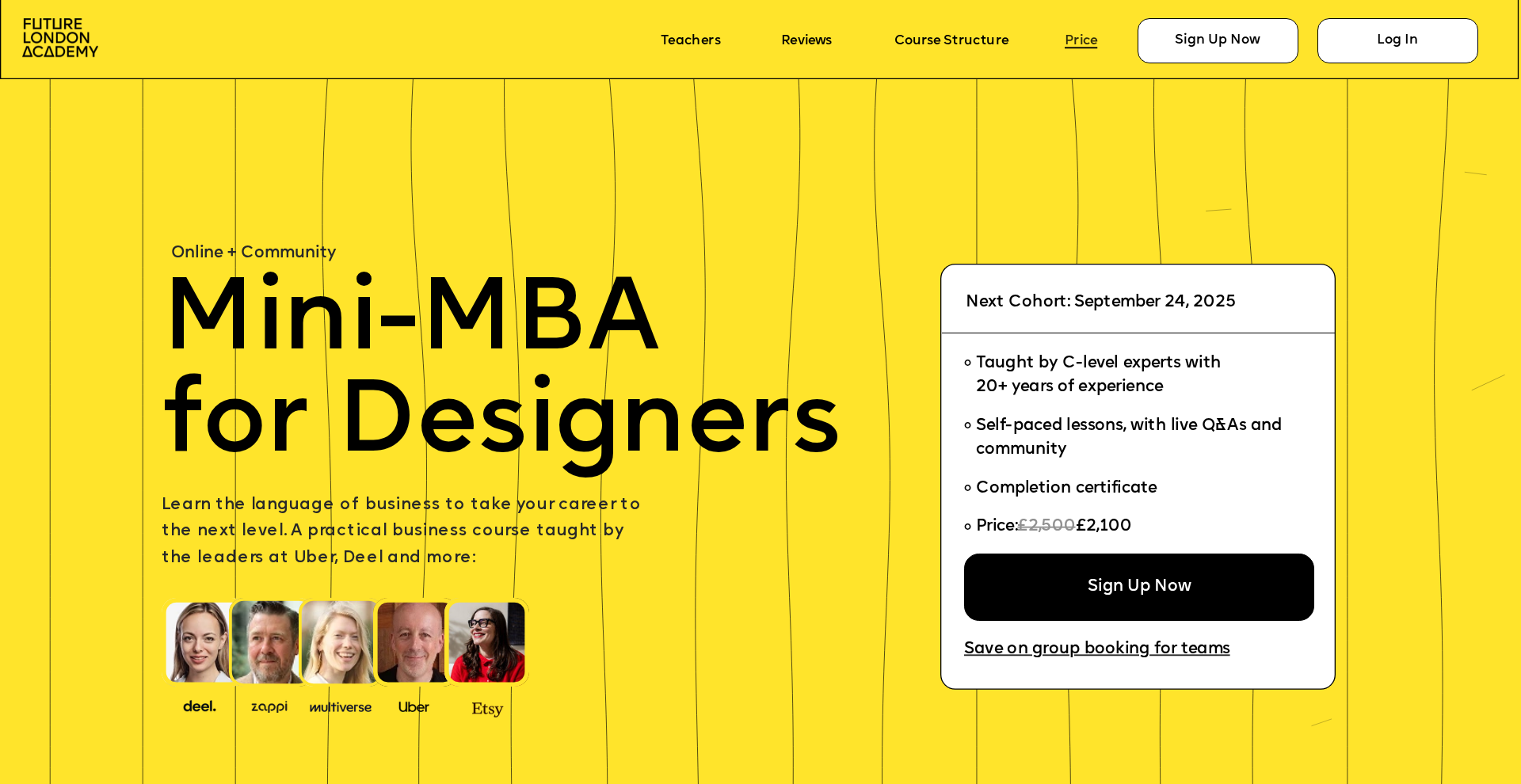 click on "Price" at bounding box center [1081, 40] 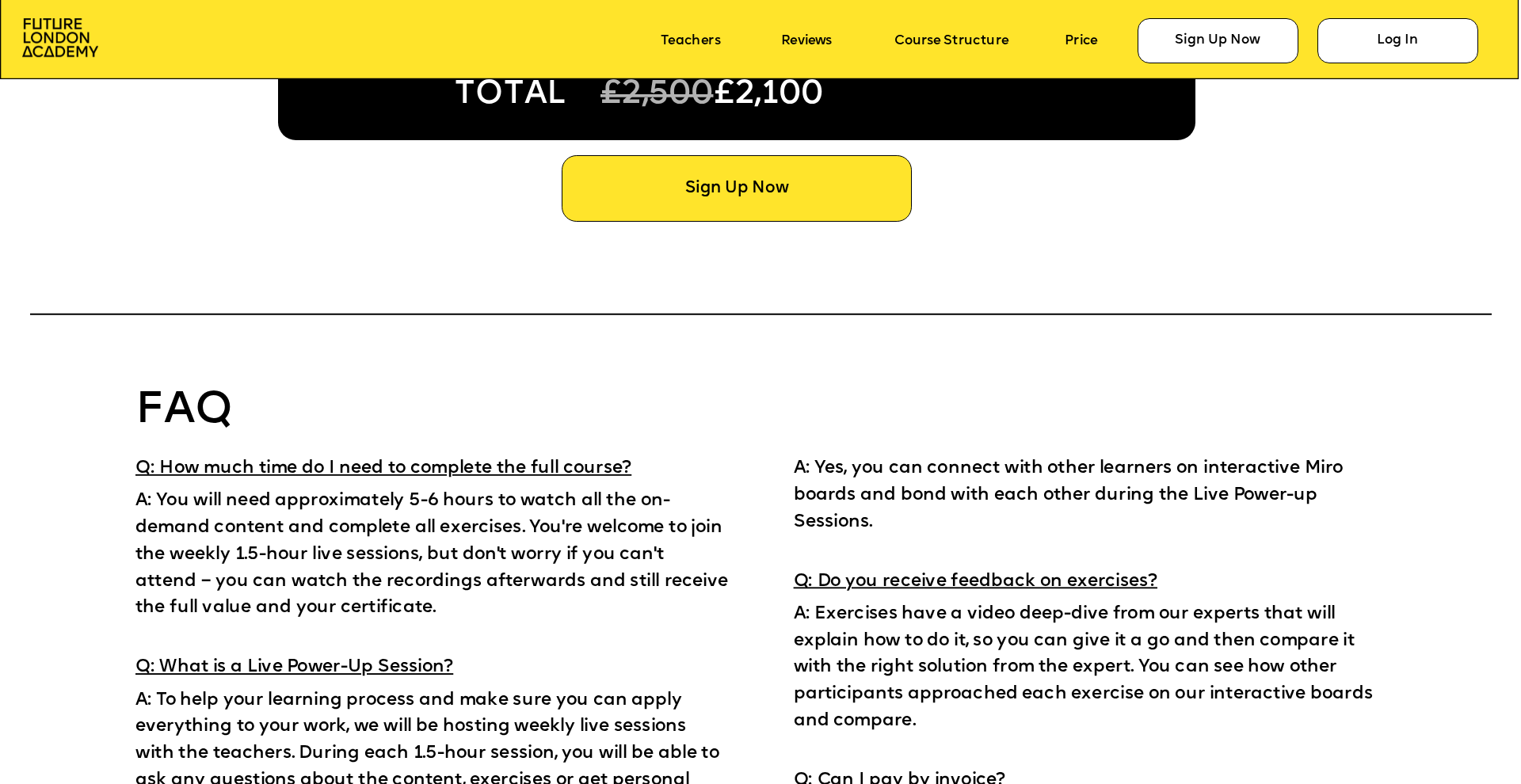 drag, startPoint x: 1174, startPoint y: 470, endPoint x: 1192, endPoint y: 438, distance: 36.71512 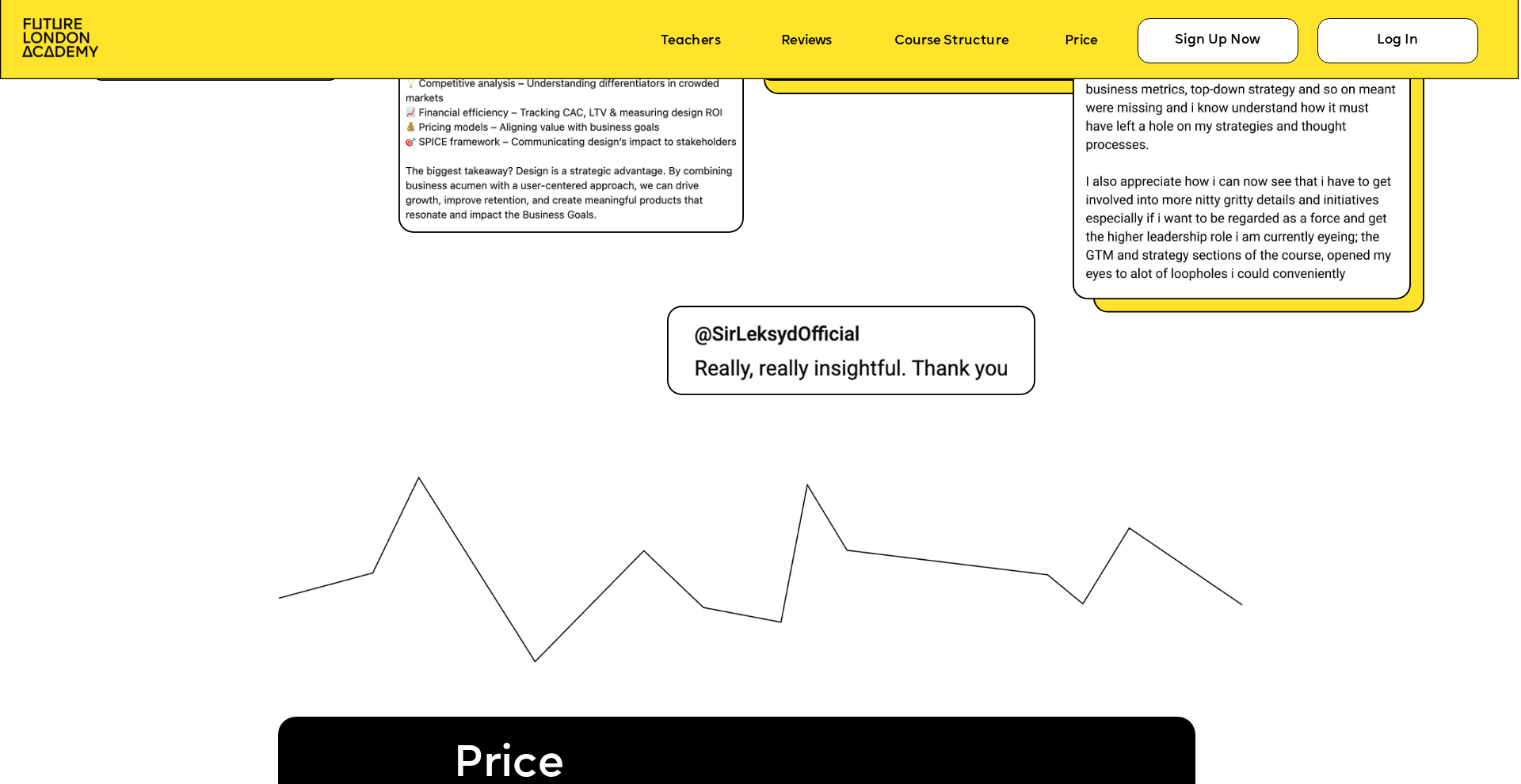 scroll, scrollTop: 11039, scrollLeft: 0, axis: vertical 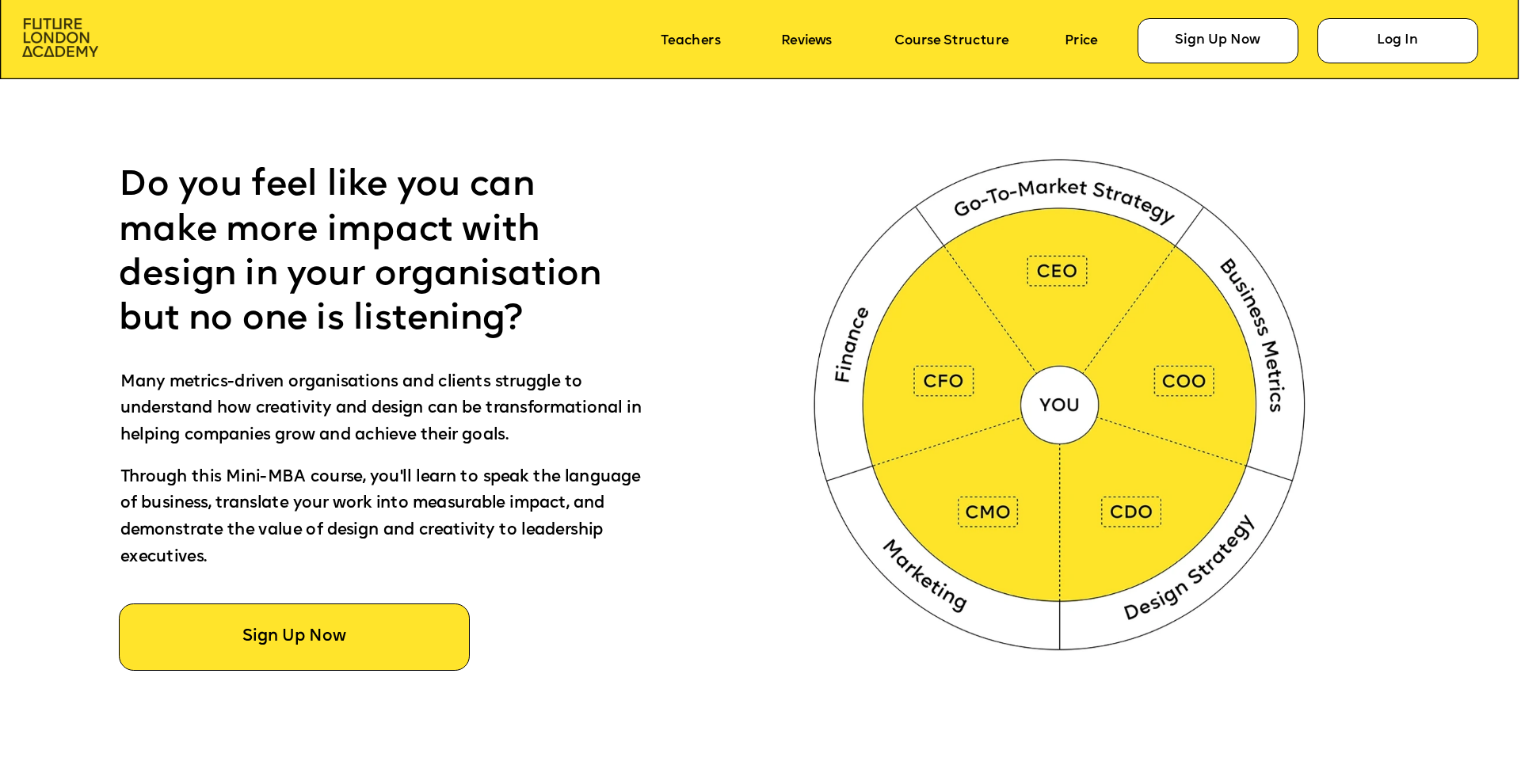click at bounding box center (60, 37) 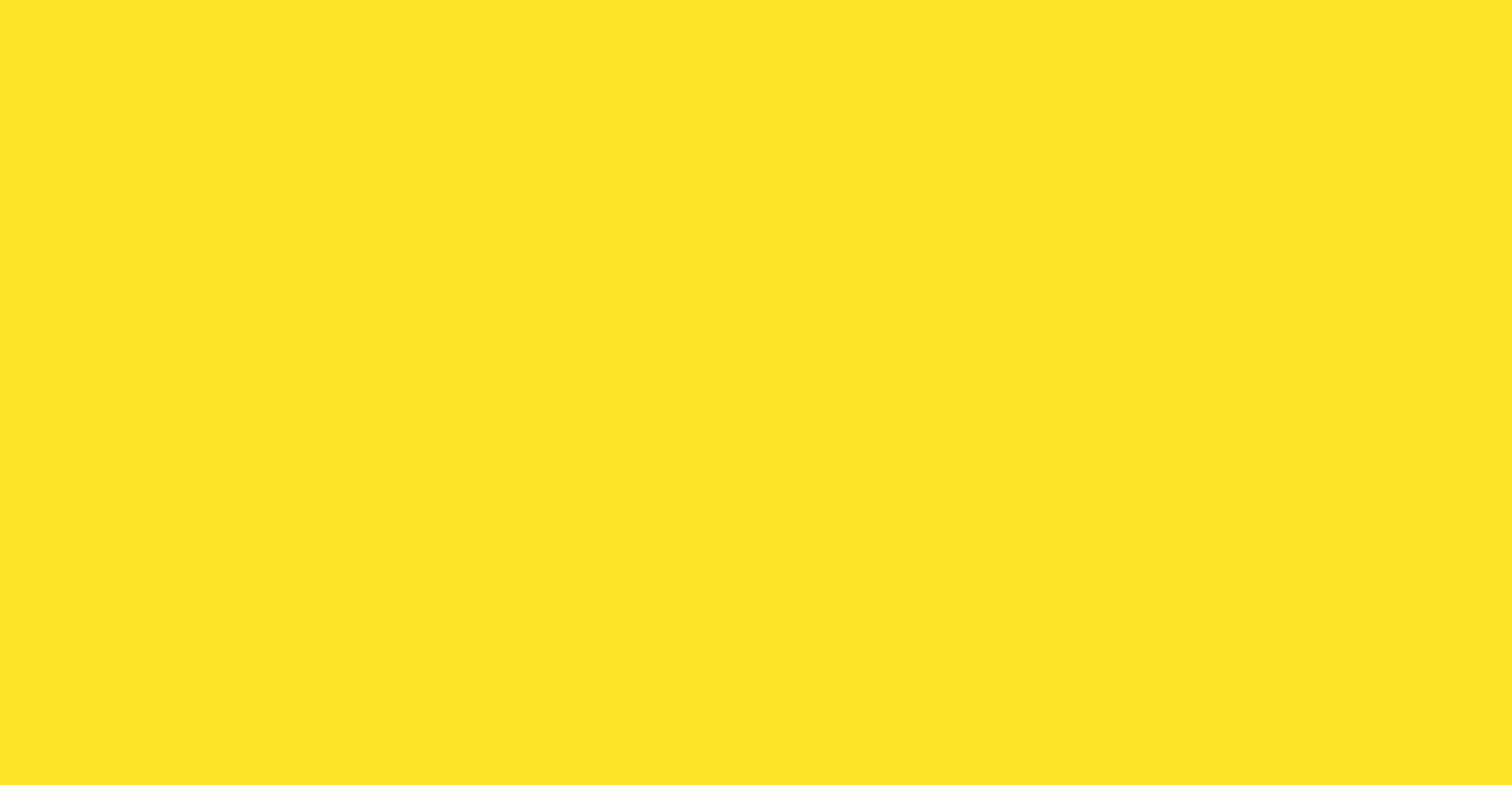 scroll, scrollTop: 0, scrollLeft: 0, axis: both 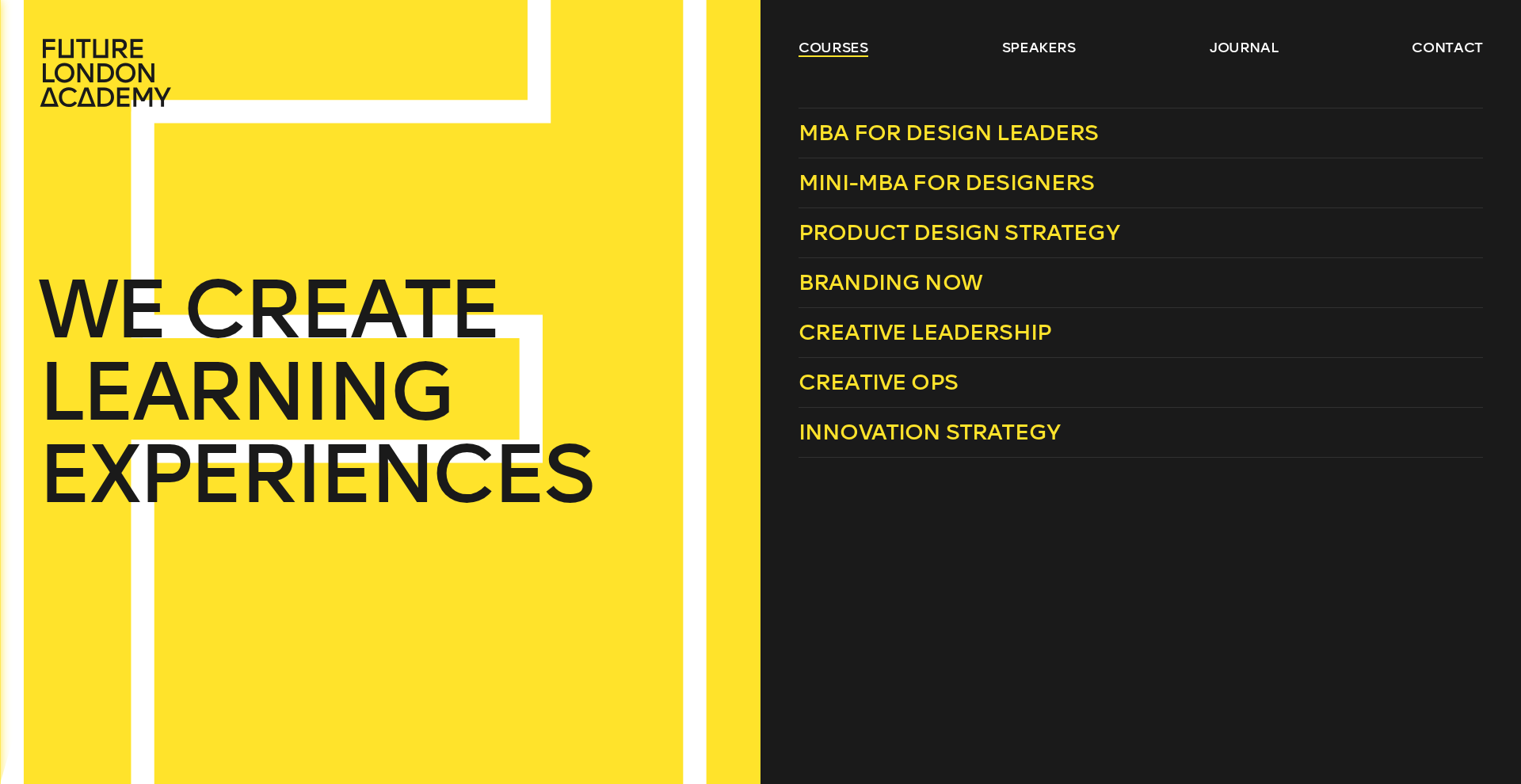 click on "courses" at bounding box center (833, 48) 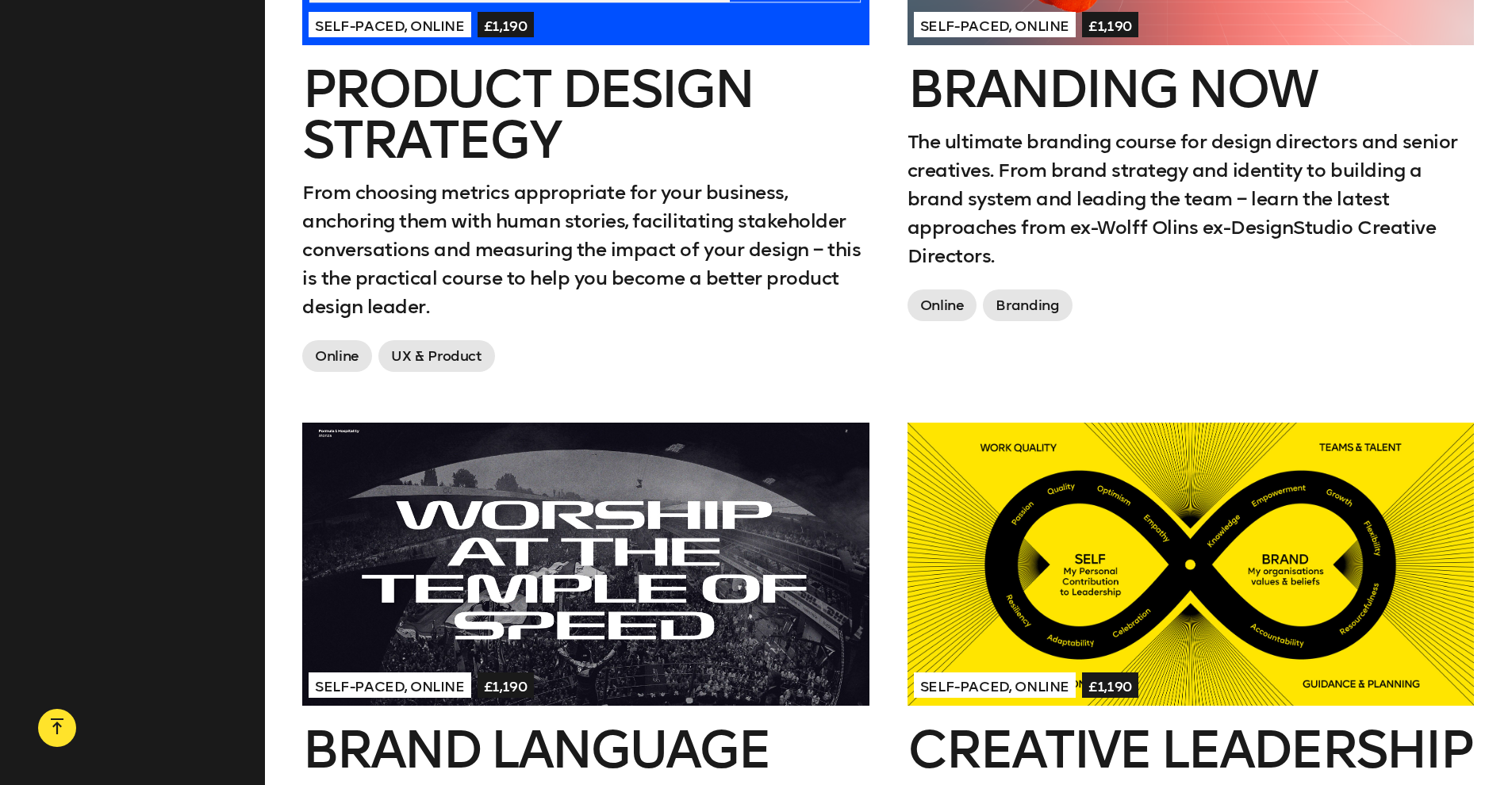 scroll, scrollTop: 236, scrollLeft: 0, axis: vertical 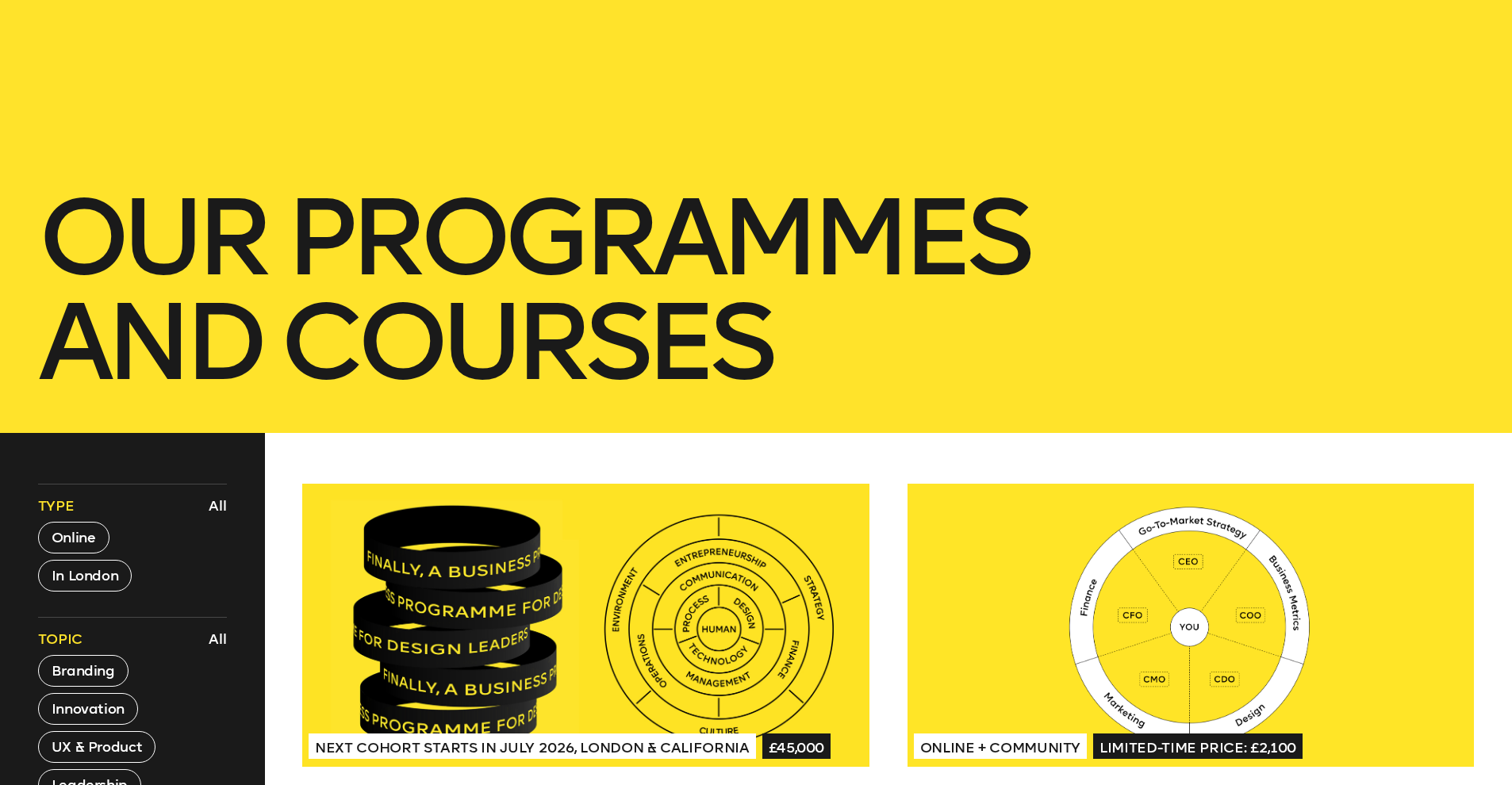 click on "our Programmes  and courses" at bounding box center (756, 290) 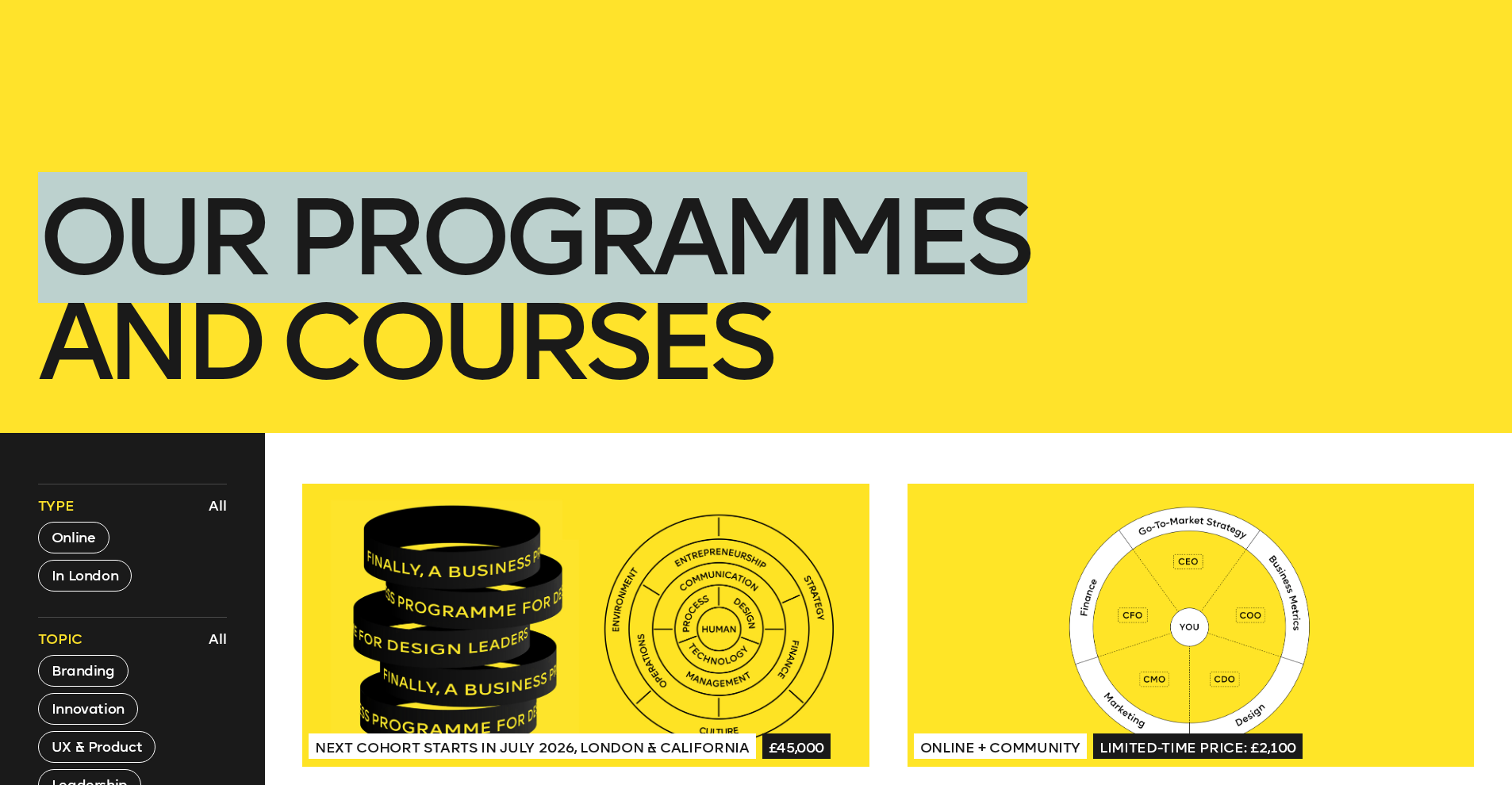 drag, startPoint x: 58, startPoint y: 256, endPoint x: 1025, endPoint y: 201, distance: 968.5629 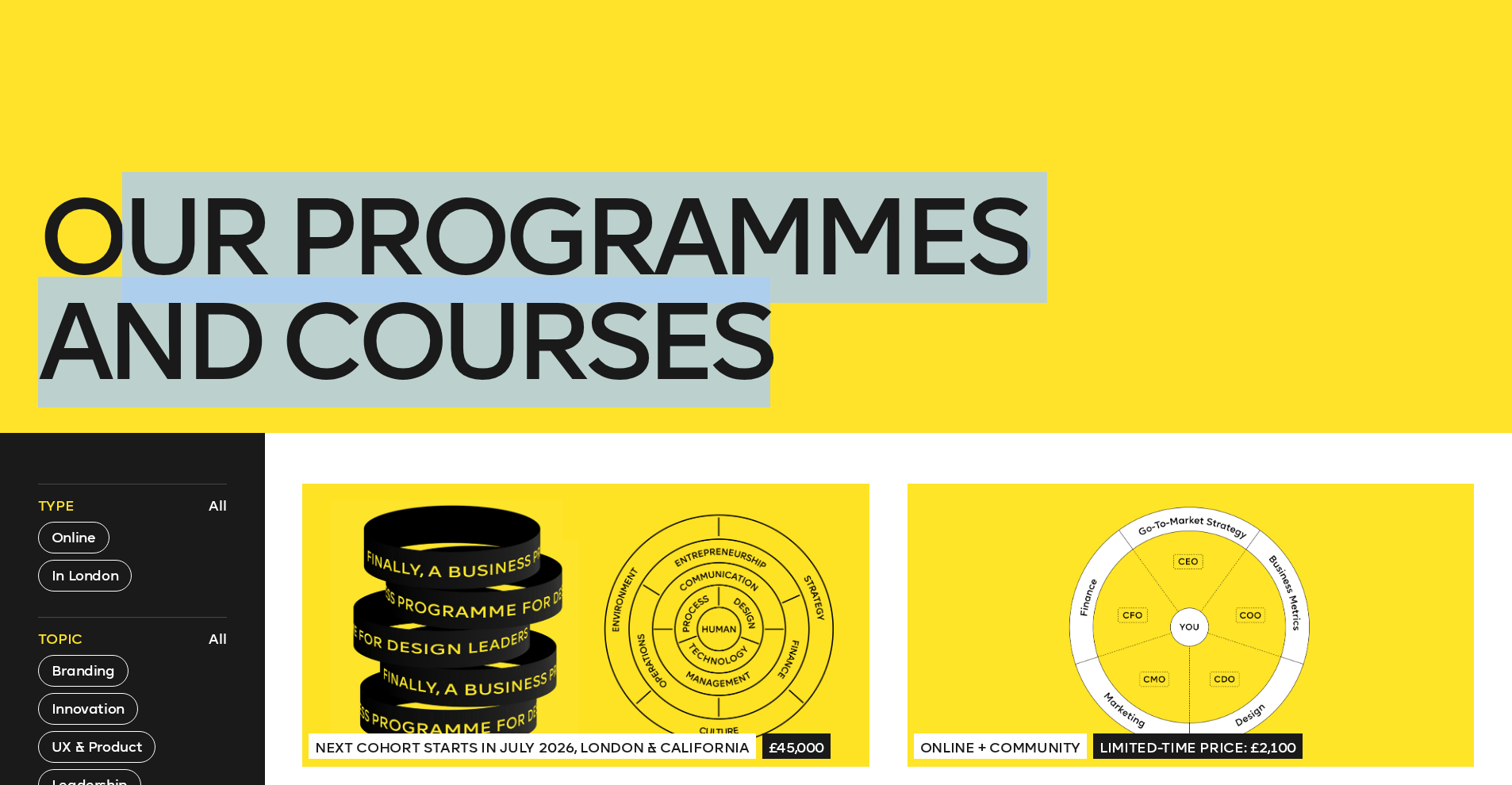 drag, startPoint x: 808, startPoint y: 316, endPoint x: 92, endPoint y: 239, distance: 720.1285 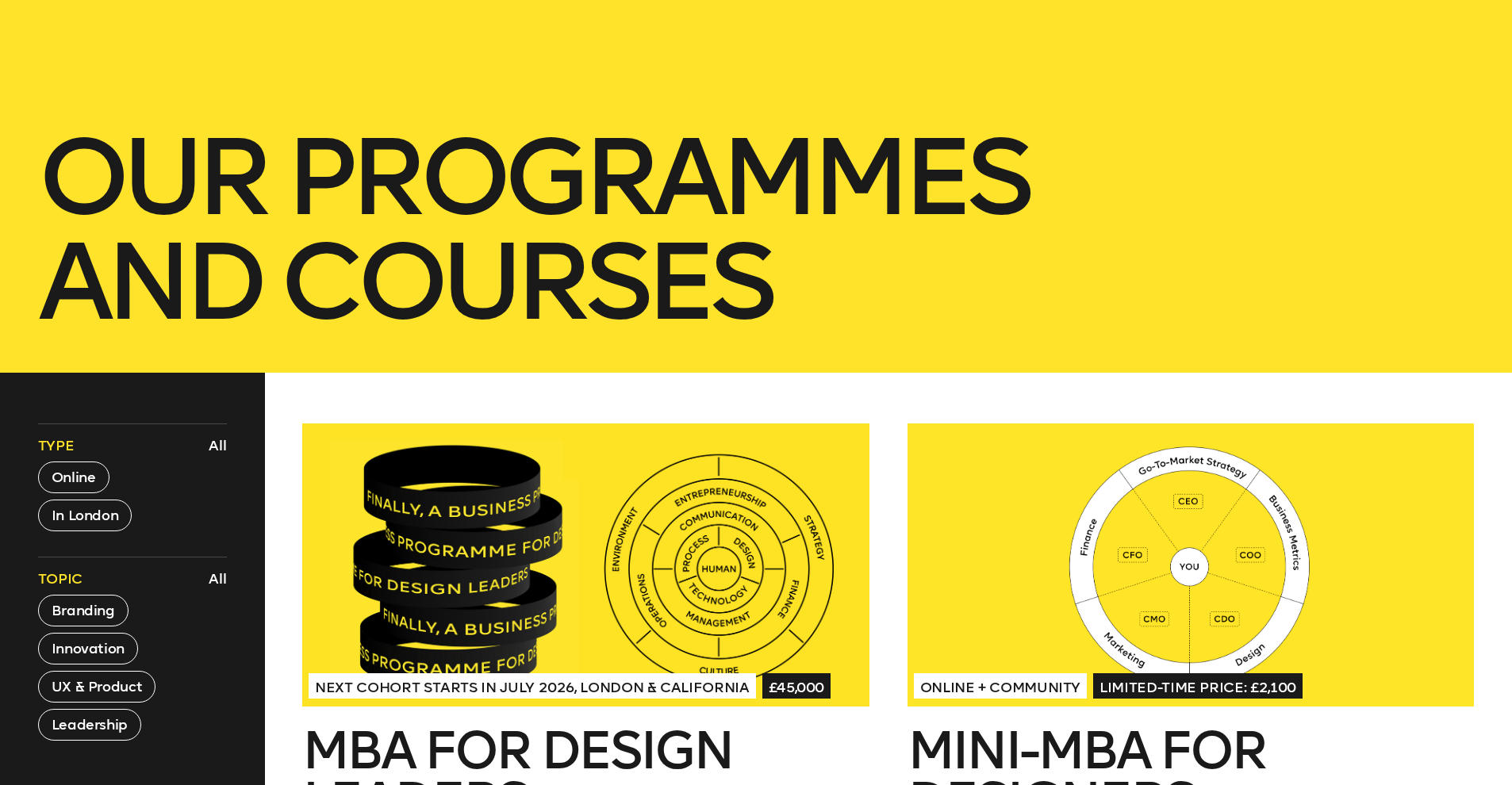 scroll, scrollTop: 477, scrollLeft: 0, axis: vertical 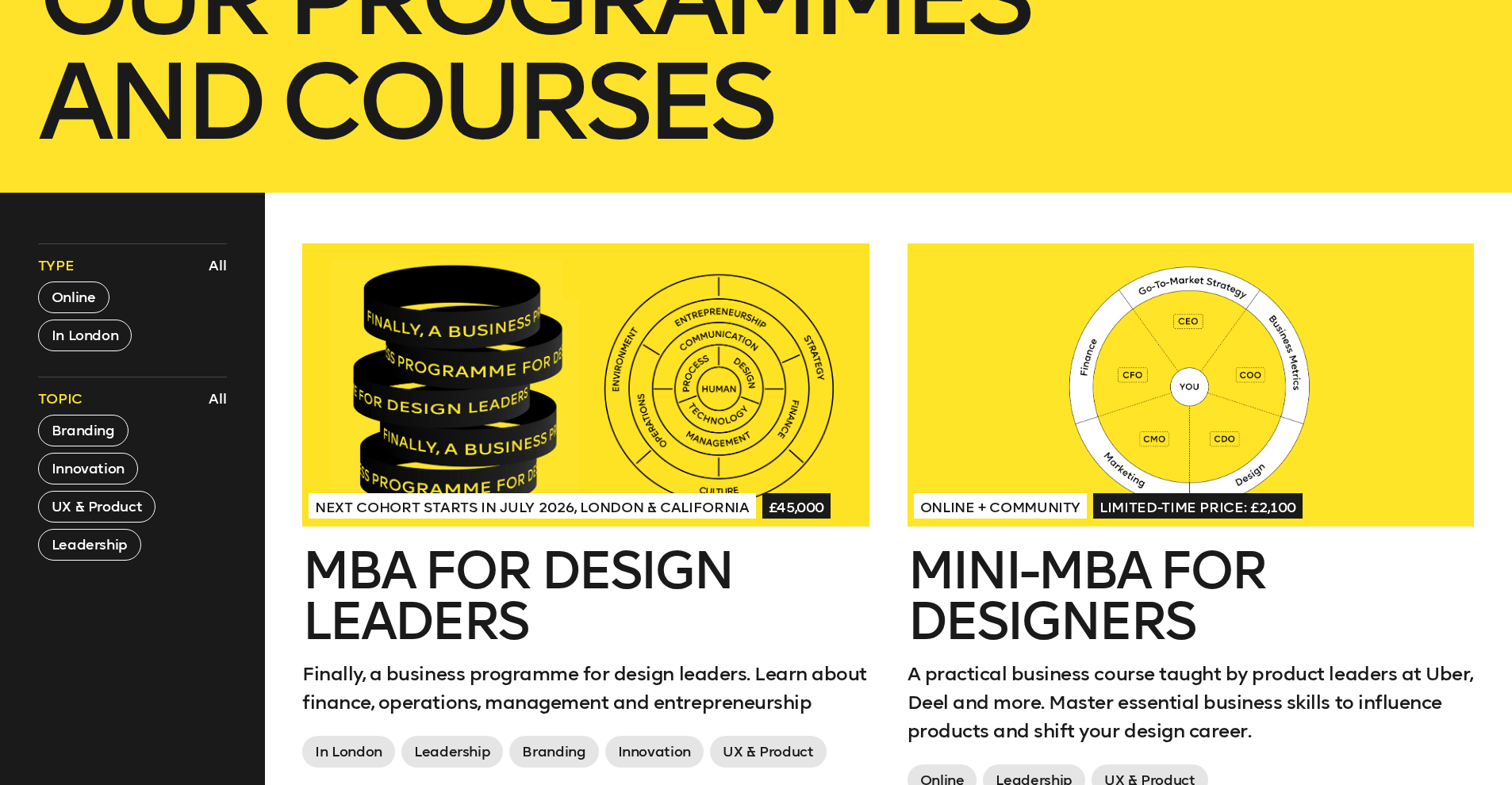 click at bounding box center (1191, 385) 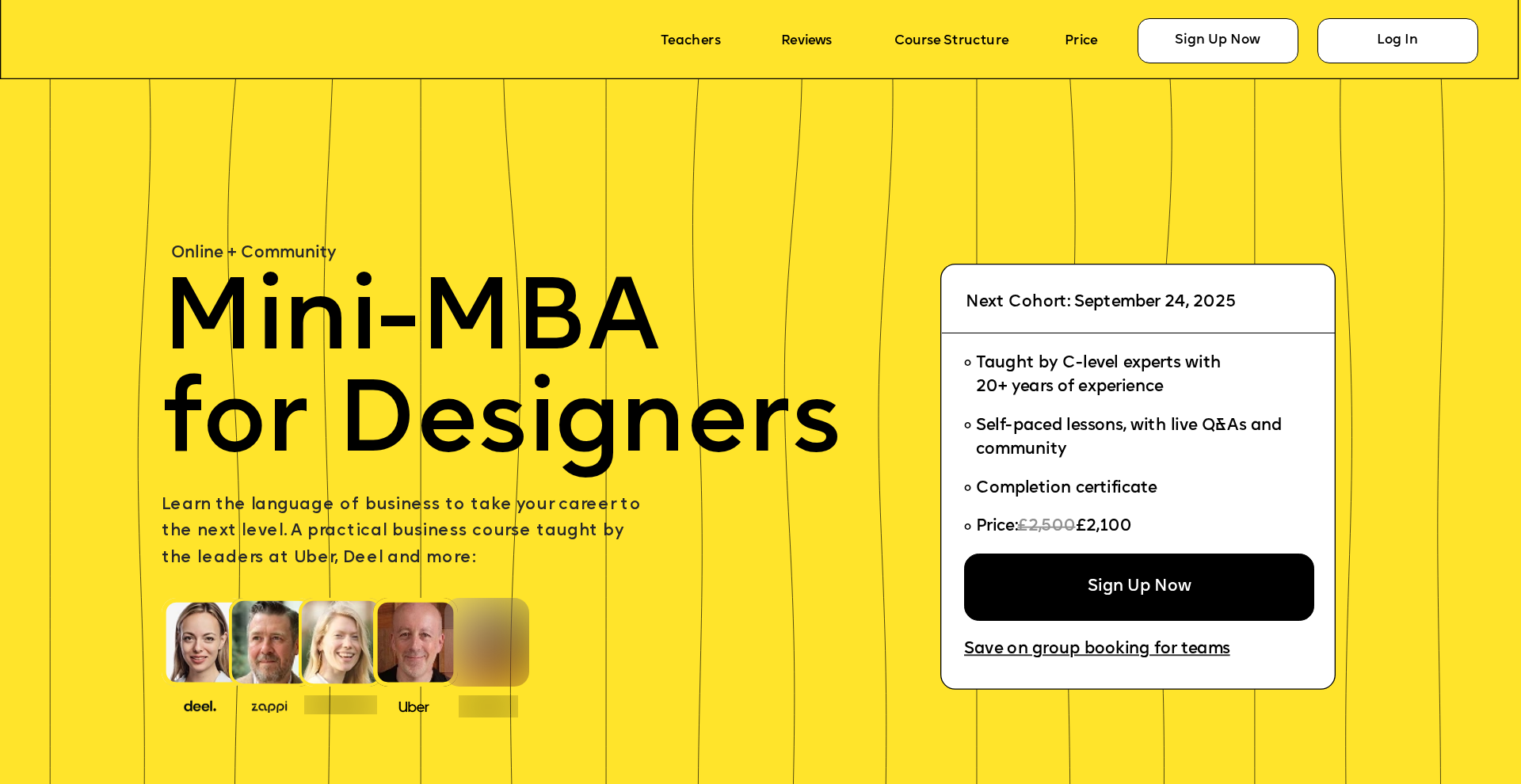 scroll, scrollTop: 0, scrollLeft: 0, axis: both 